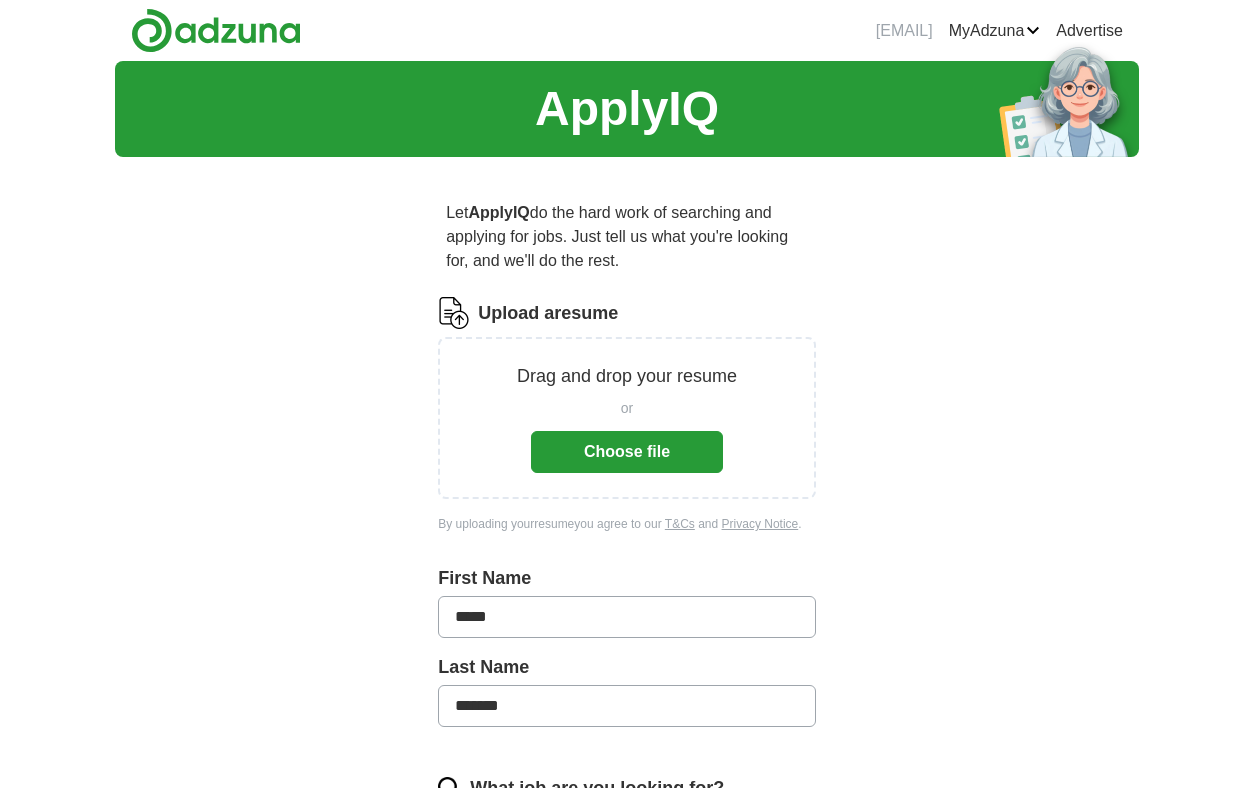 scroll, scrollTop: 0, scrollLeft: 0, axis: both 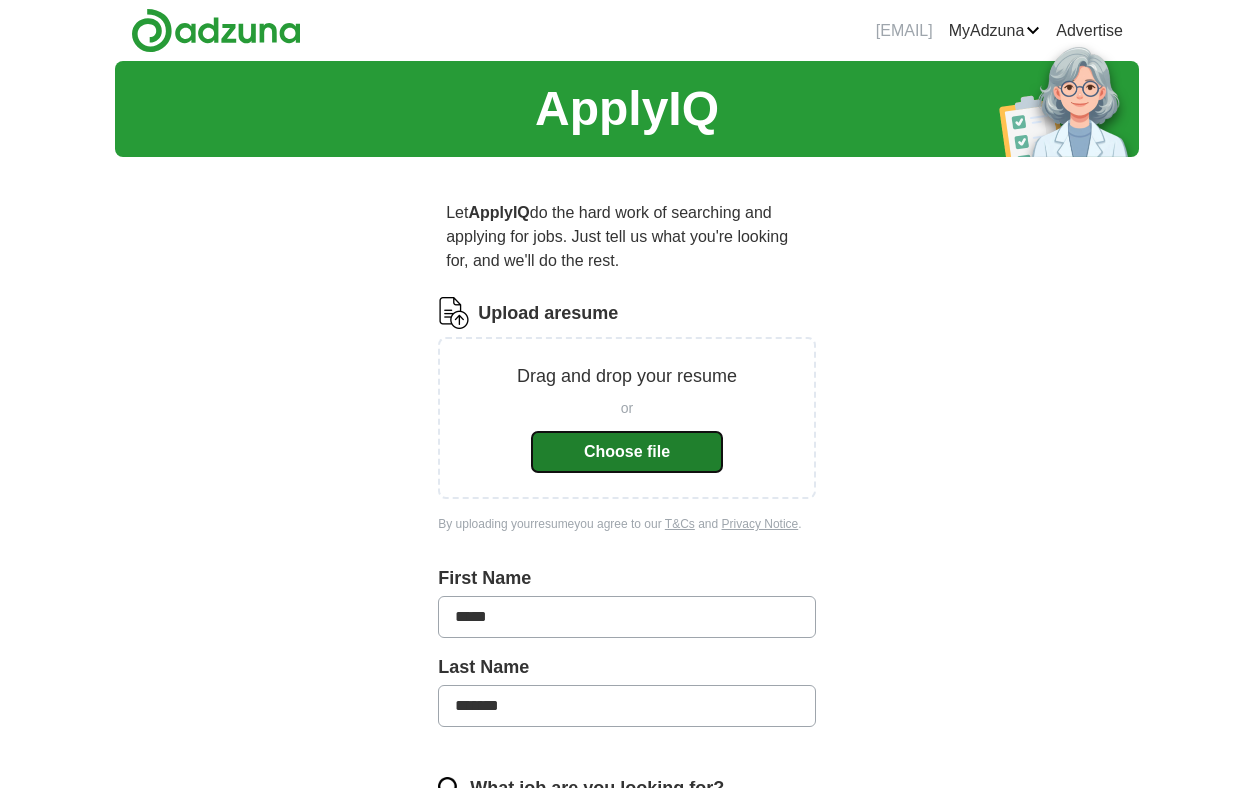 click on "Choose file" at bounding box center (627, 452) 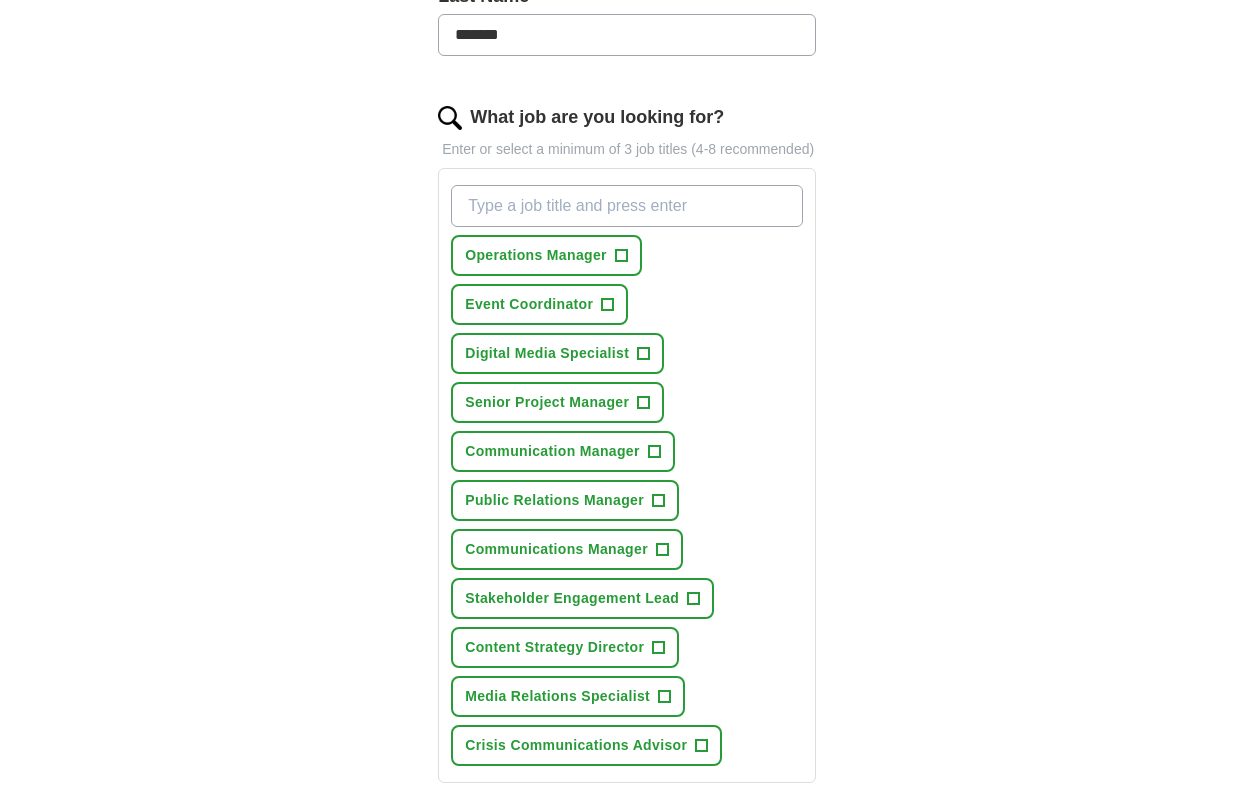 scroll, scrollTop: 593, scrollLeft: 0, axis: vertical 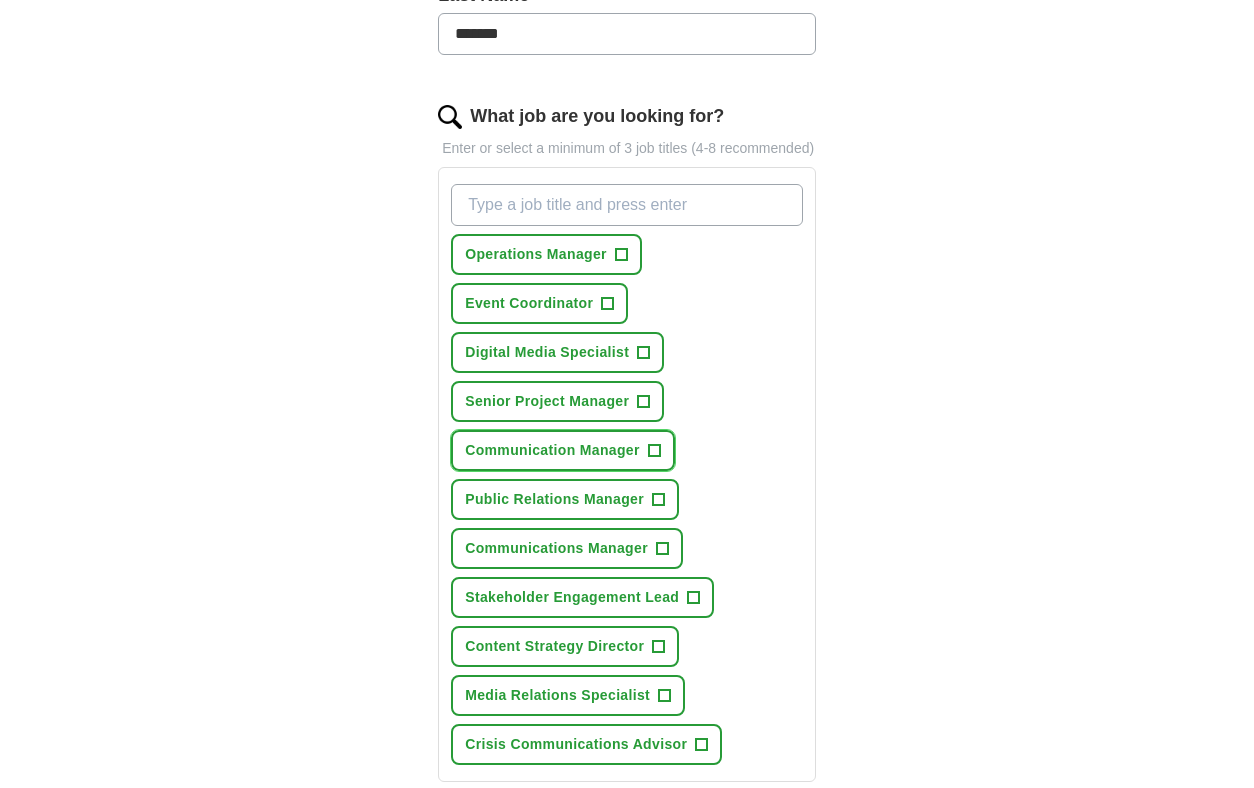 click on "+" at bounding box center [654, 451] 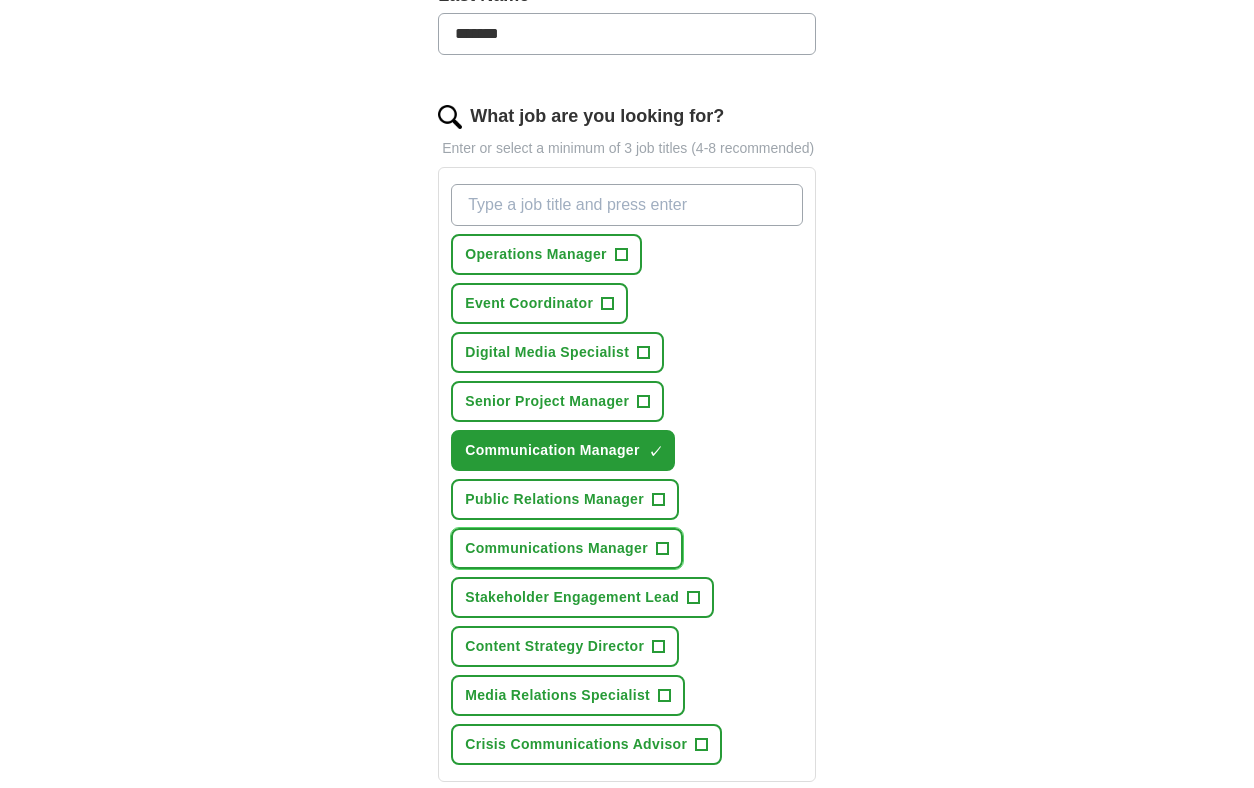 click on "+" at bounding box center [662, 549] 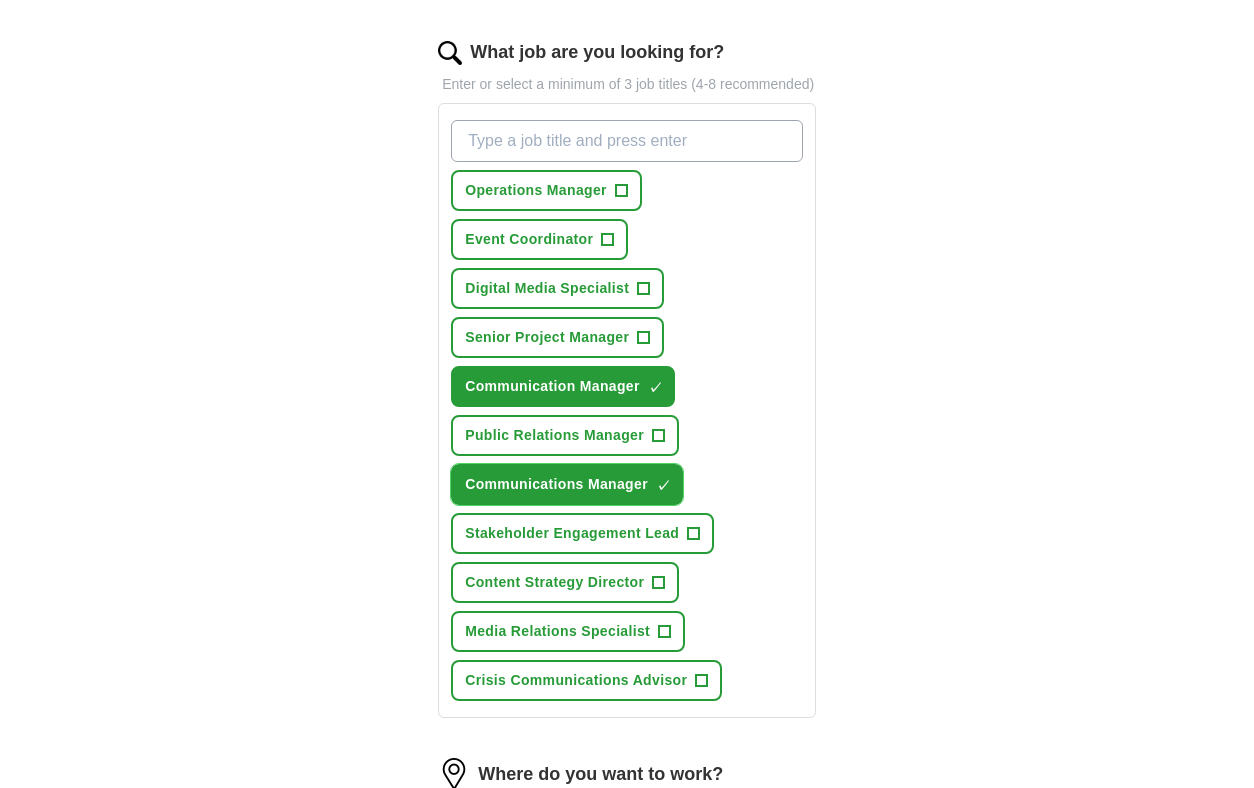 scroll, scrollTop: 690, scrollLeft: 0, axis: vertical 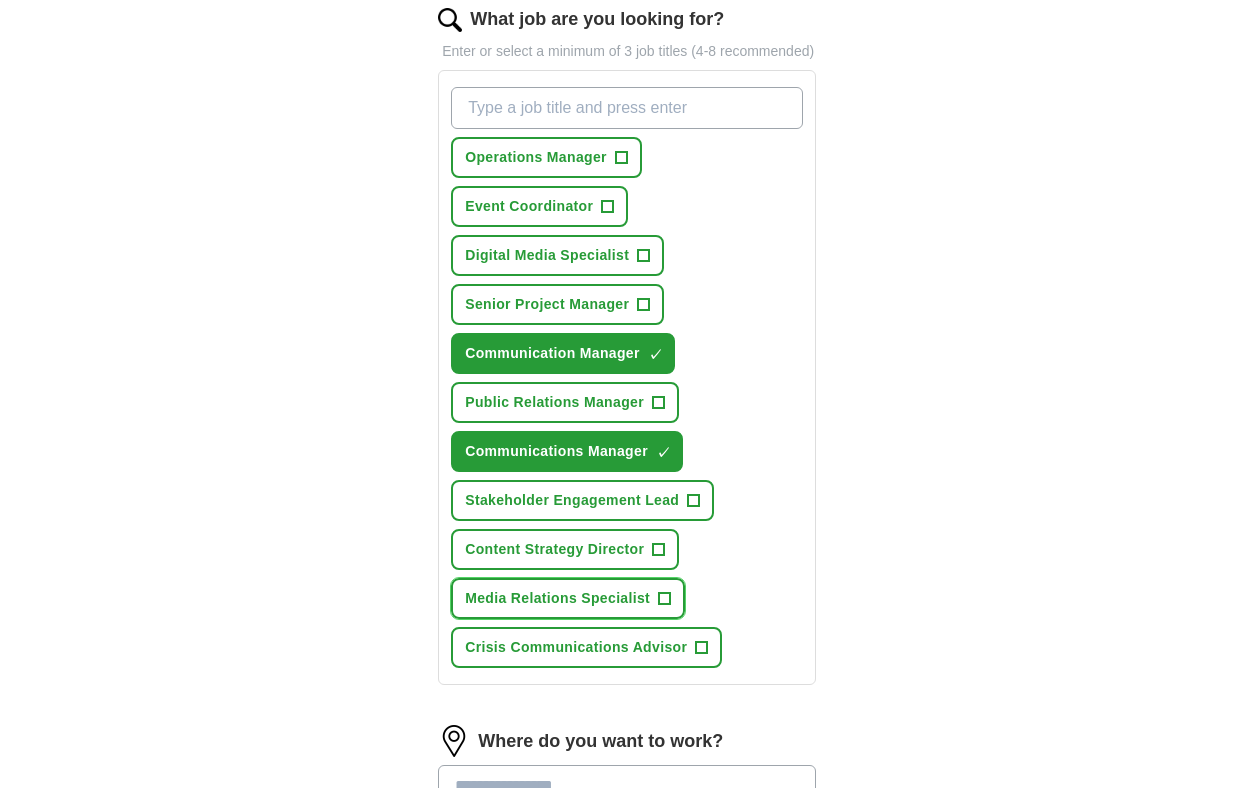 click on "Media Relations Specialist +" at bounding box center [568, 598] 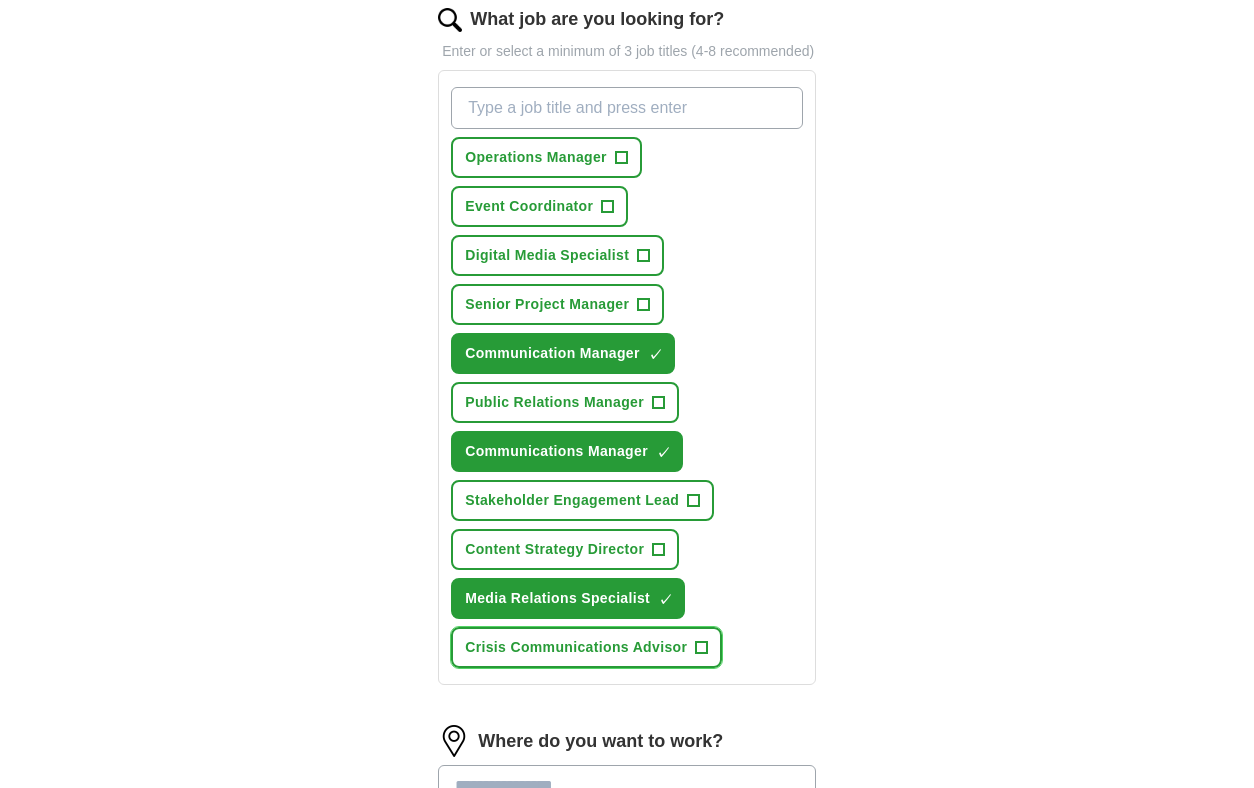 click on "+" at bounding box center (702, 648) 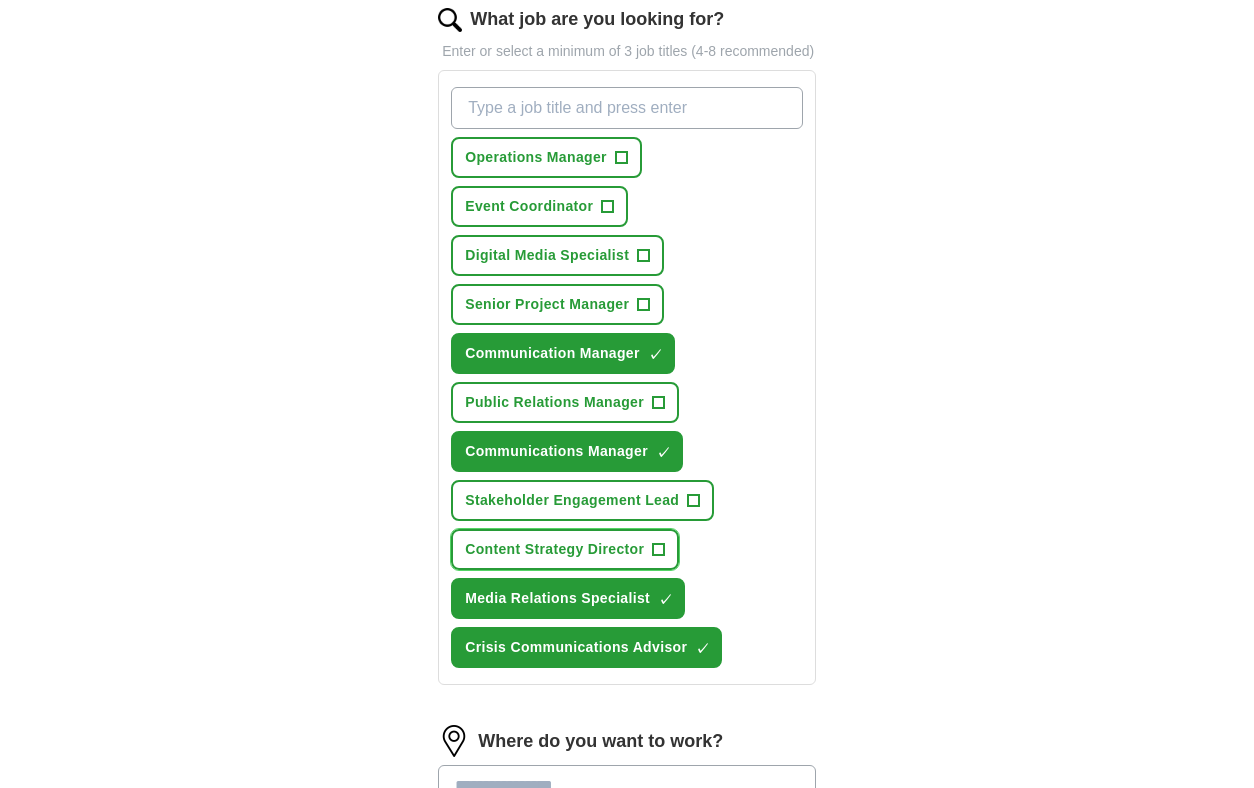 click on "+" at bounding box center (659, 550) 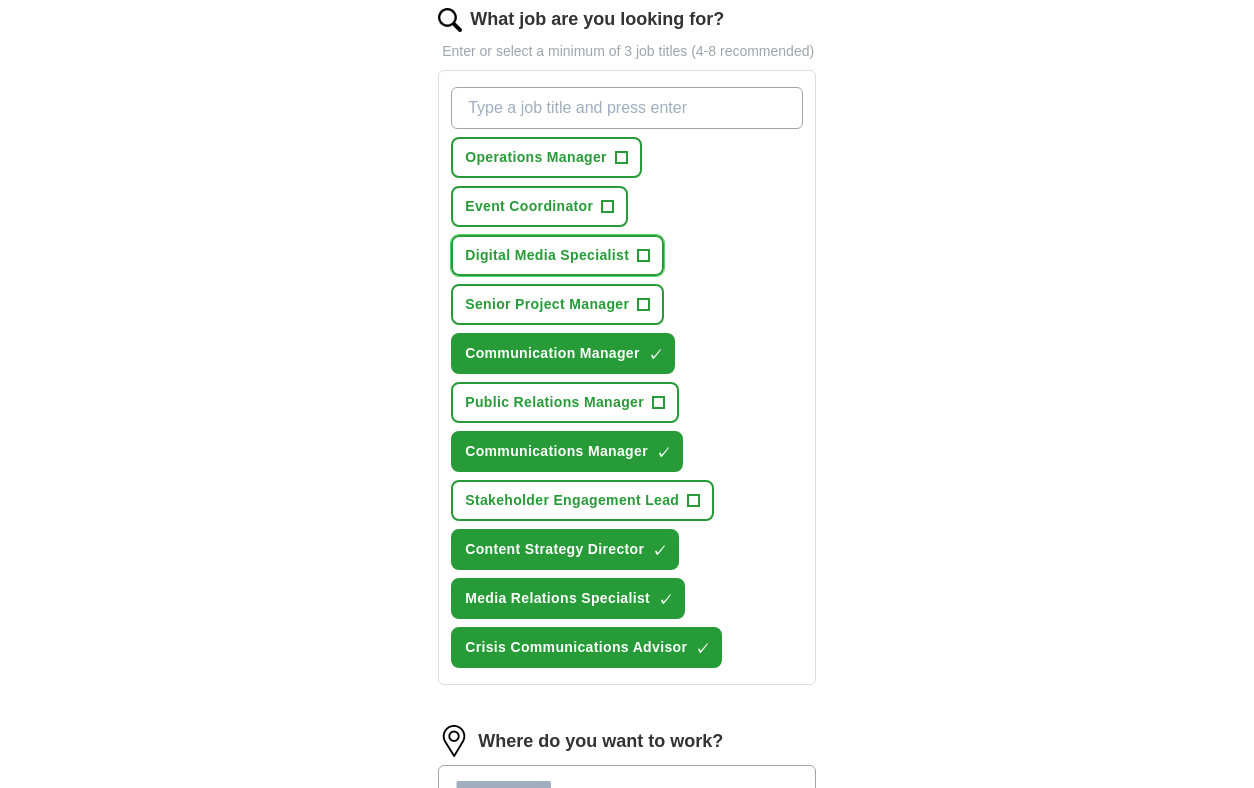 click on "Digital Media Specialist" at bounding box center (547, 255) 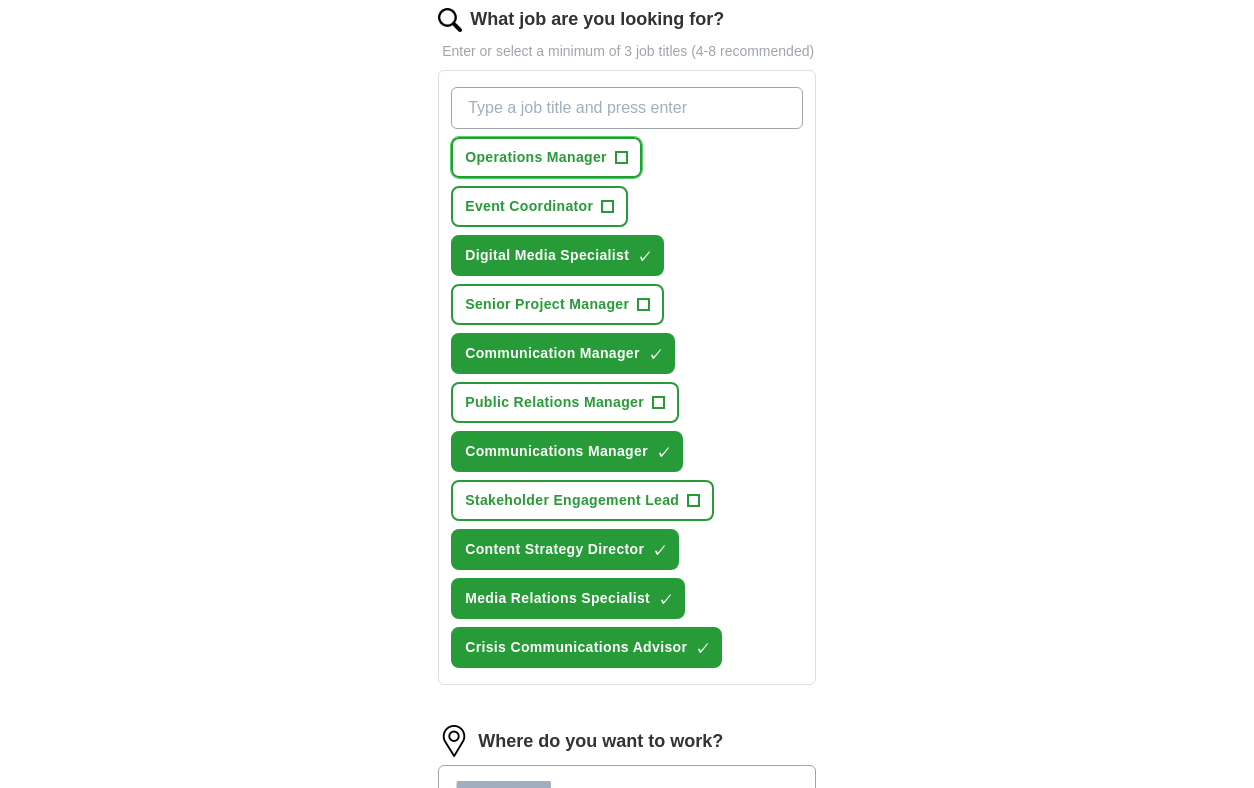 click on "Operations Manager" at bounding box center [536, 157] 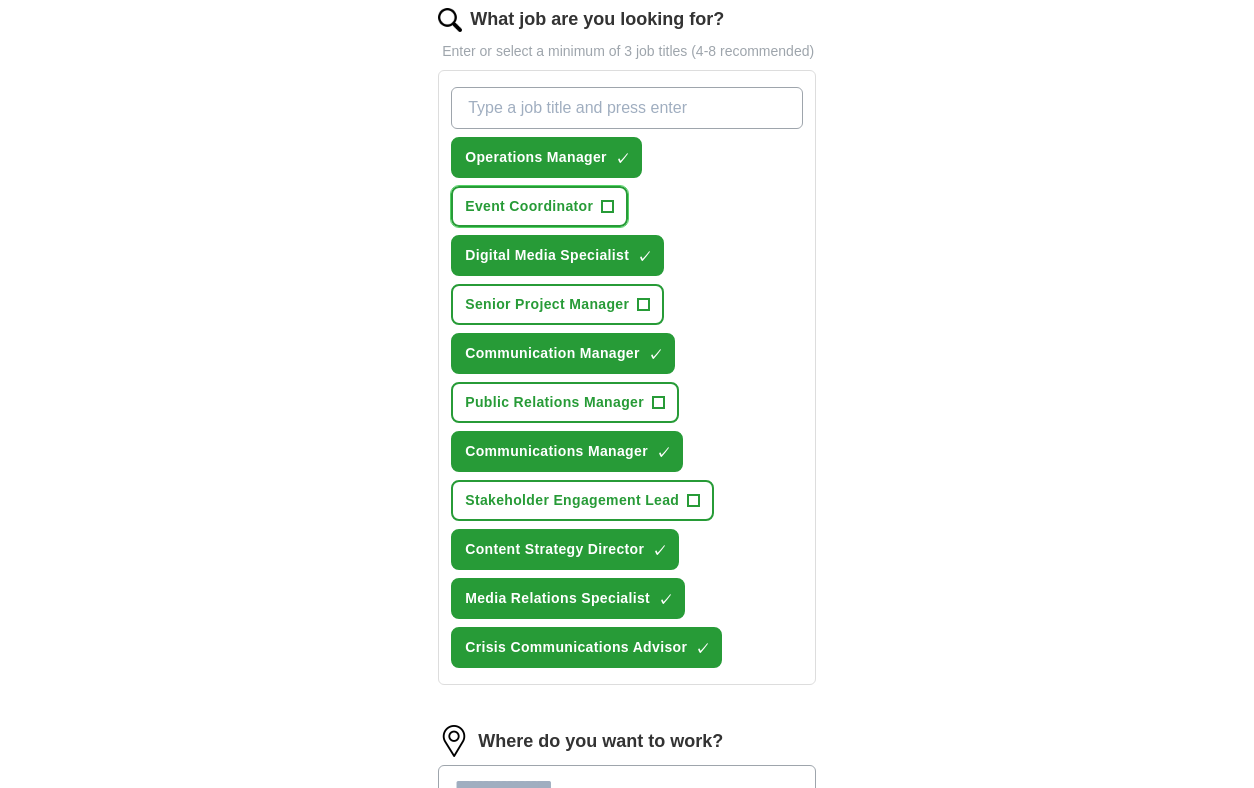 click on "Event Coordinator +" at bounding box center (539, 206) 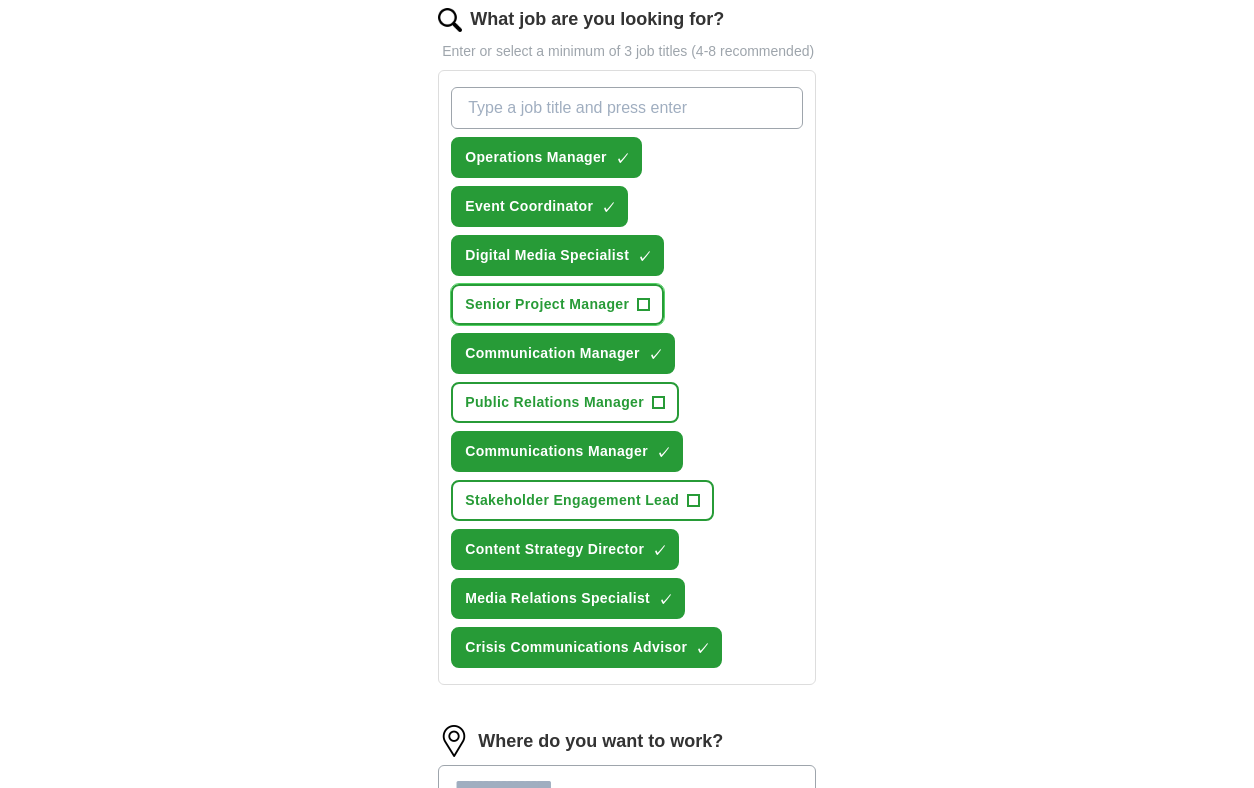 click on "Senior Project Manager" at bounding box center [547, 304] 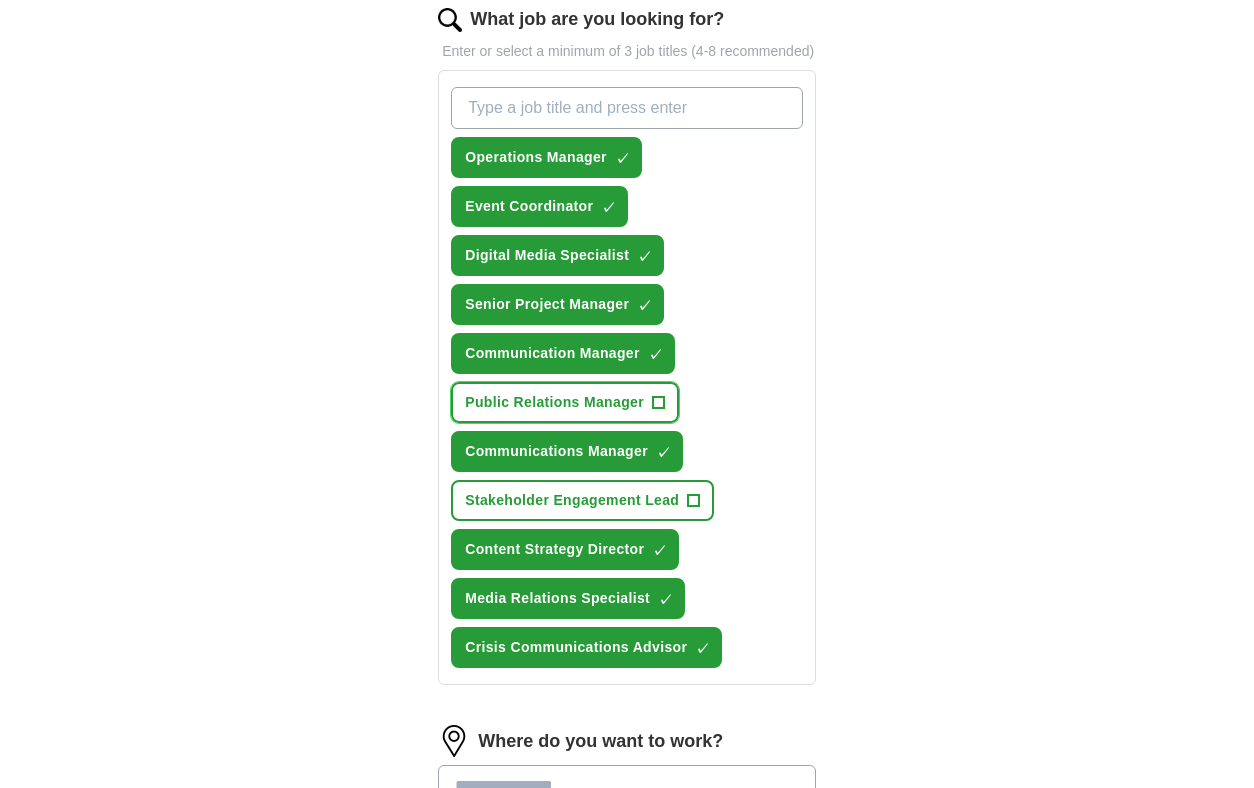 click on "Public Relations Manager +" at bounding box center [565, 402] 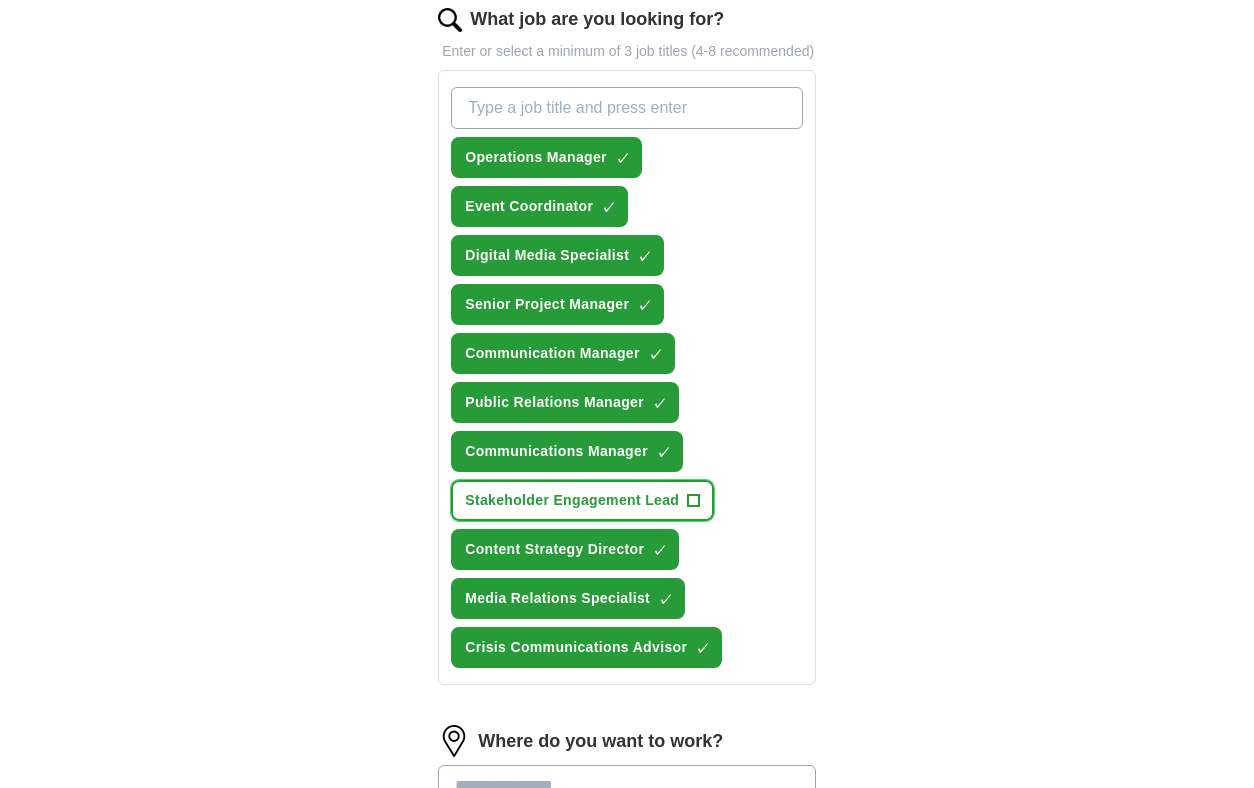 click on "Stakeholder Engagement Lead" at bounding box center [572, 500] 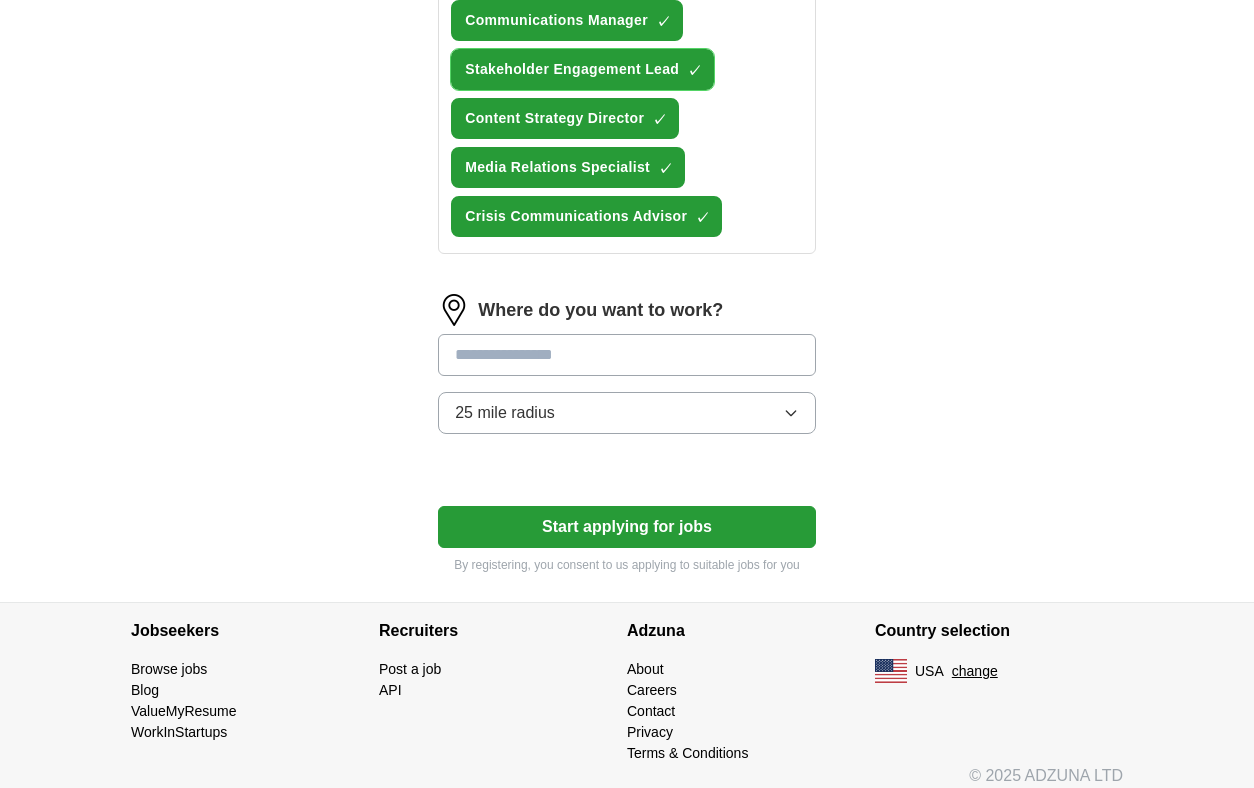 scroll, scrollTop: 1138, scrollLeft: 0, axis: vertical 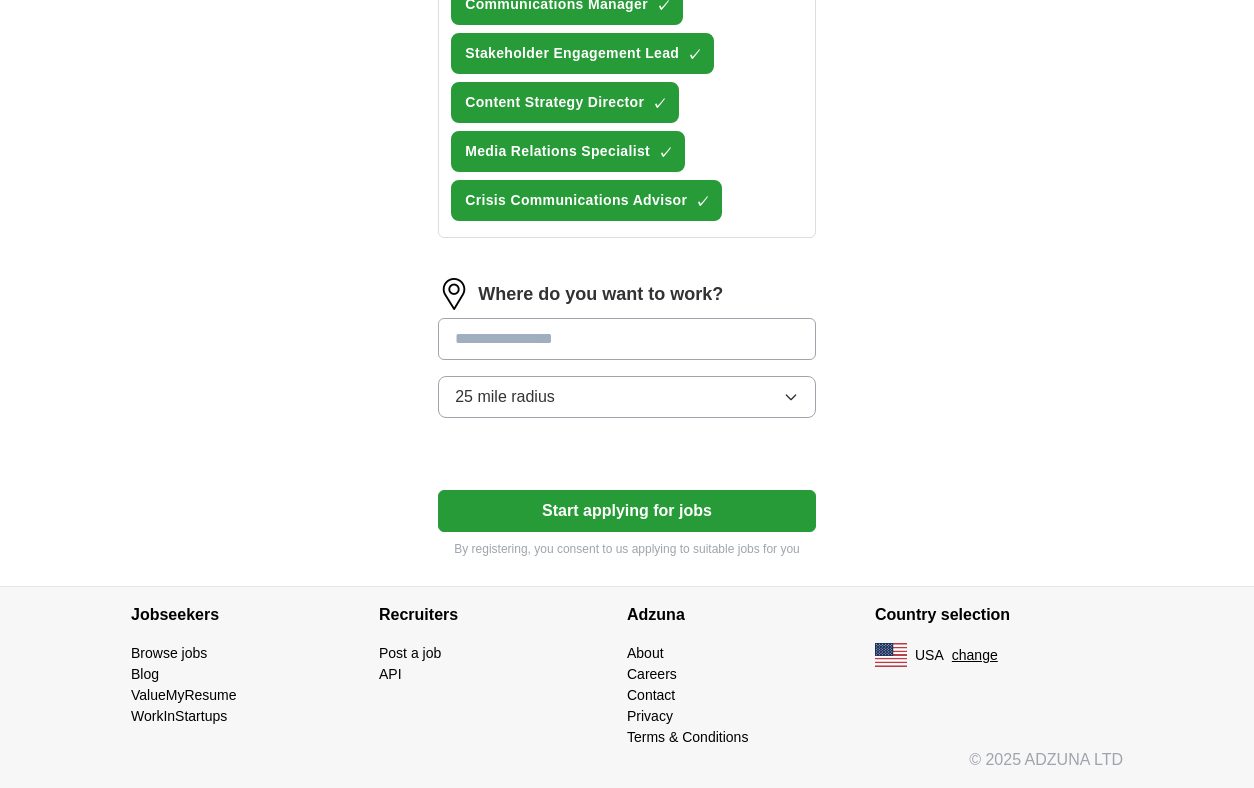 click at bounding box center (627, 339) 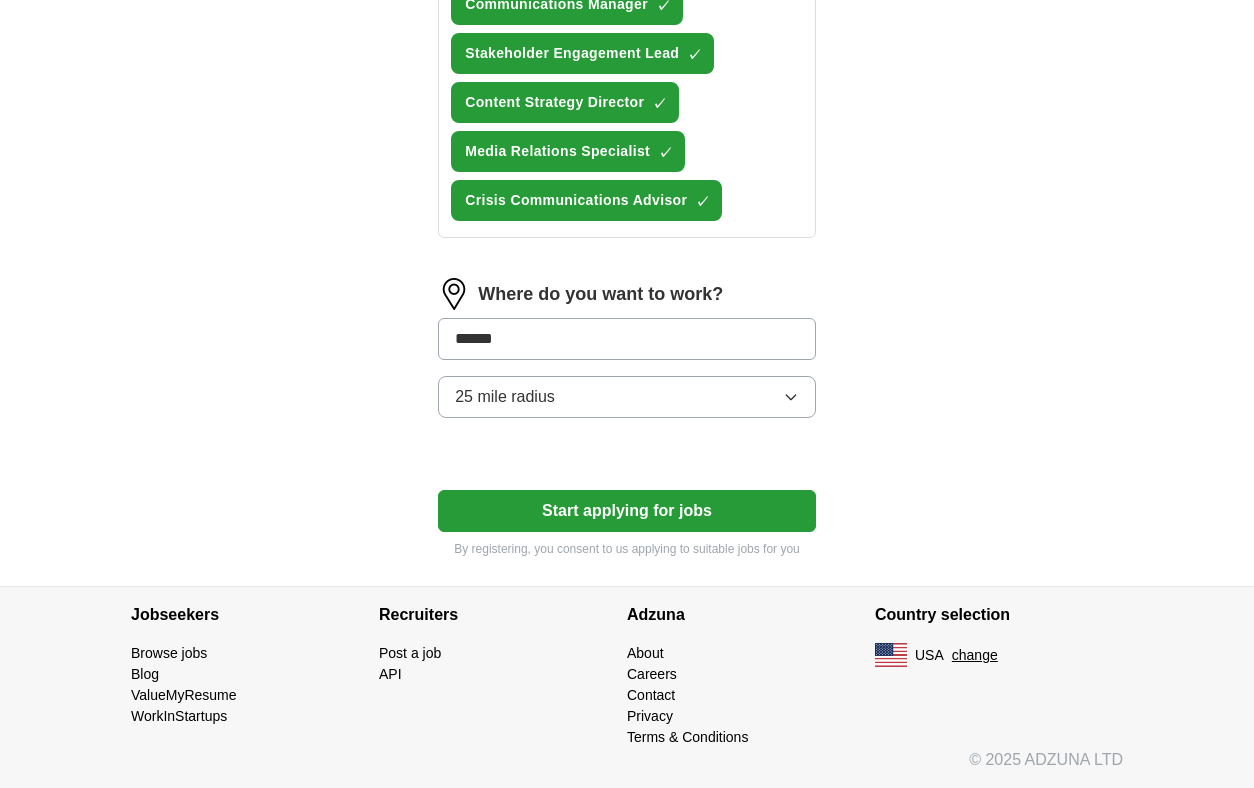 type on "******" 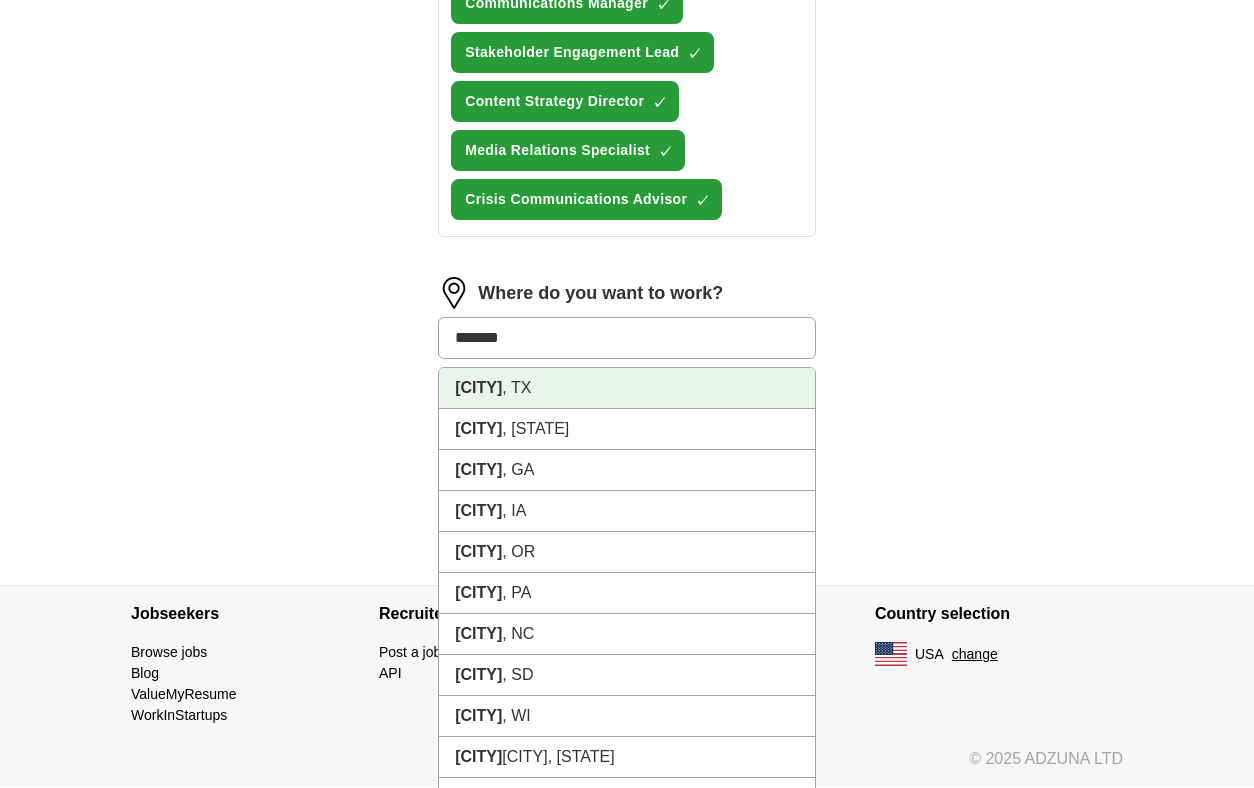 click on "[CITY] , [STATE]" at bounding box center [627, 388] 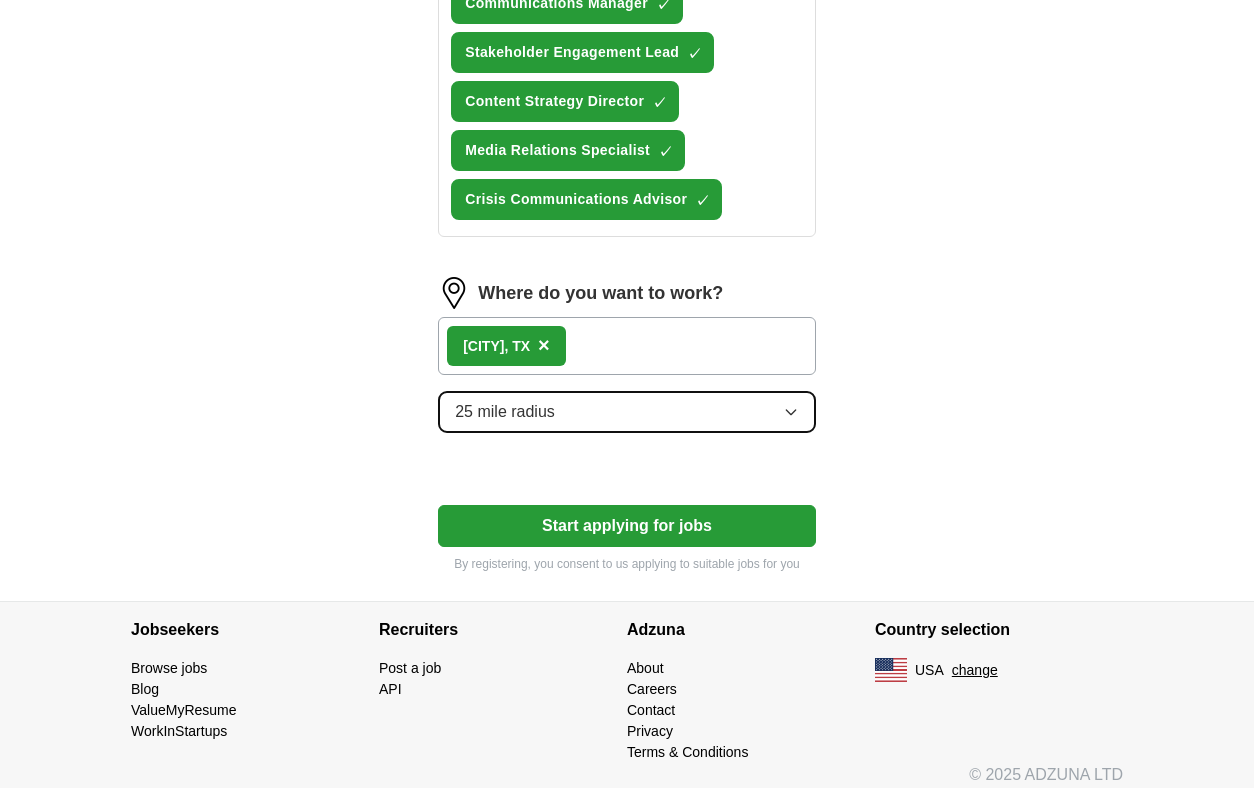 click on "25 mile radius" at bounding box center [627, 412] 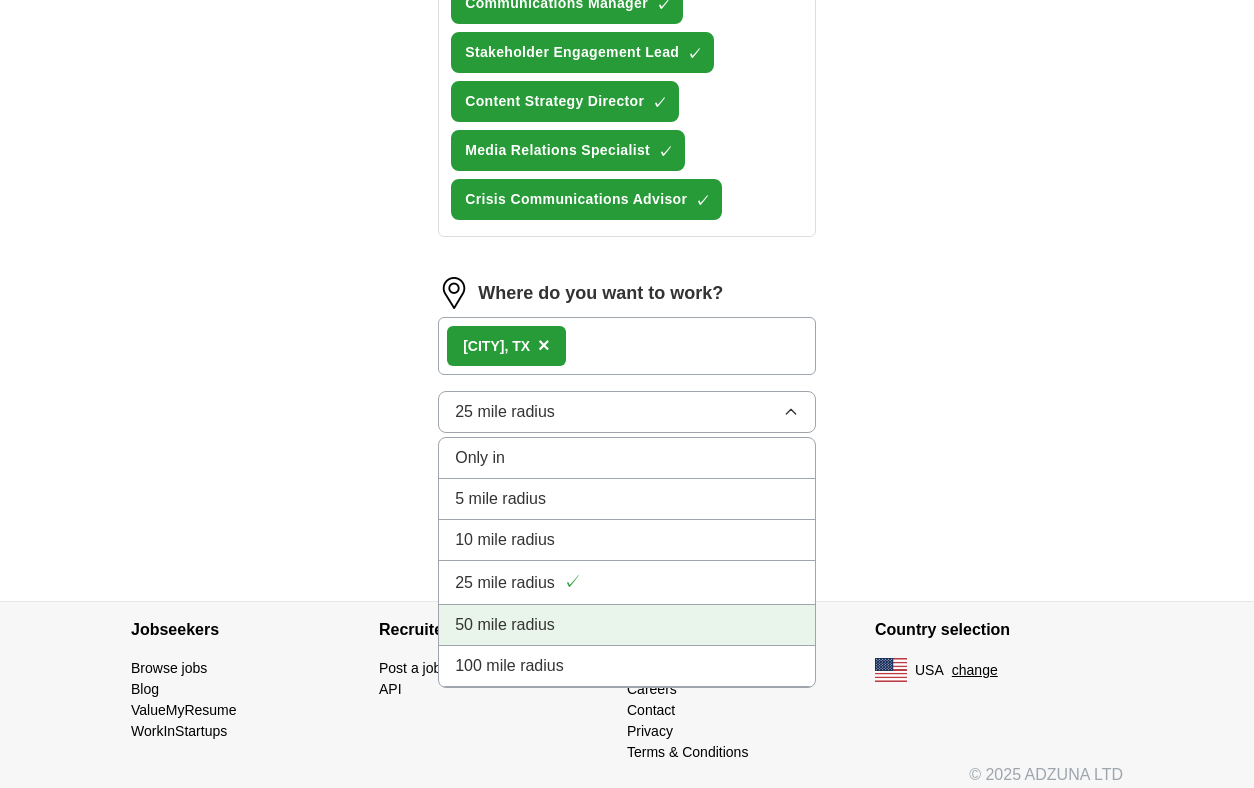 click on "50 mile radius" at bounding box center (627, 625) 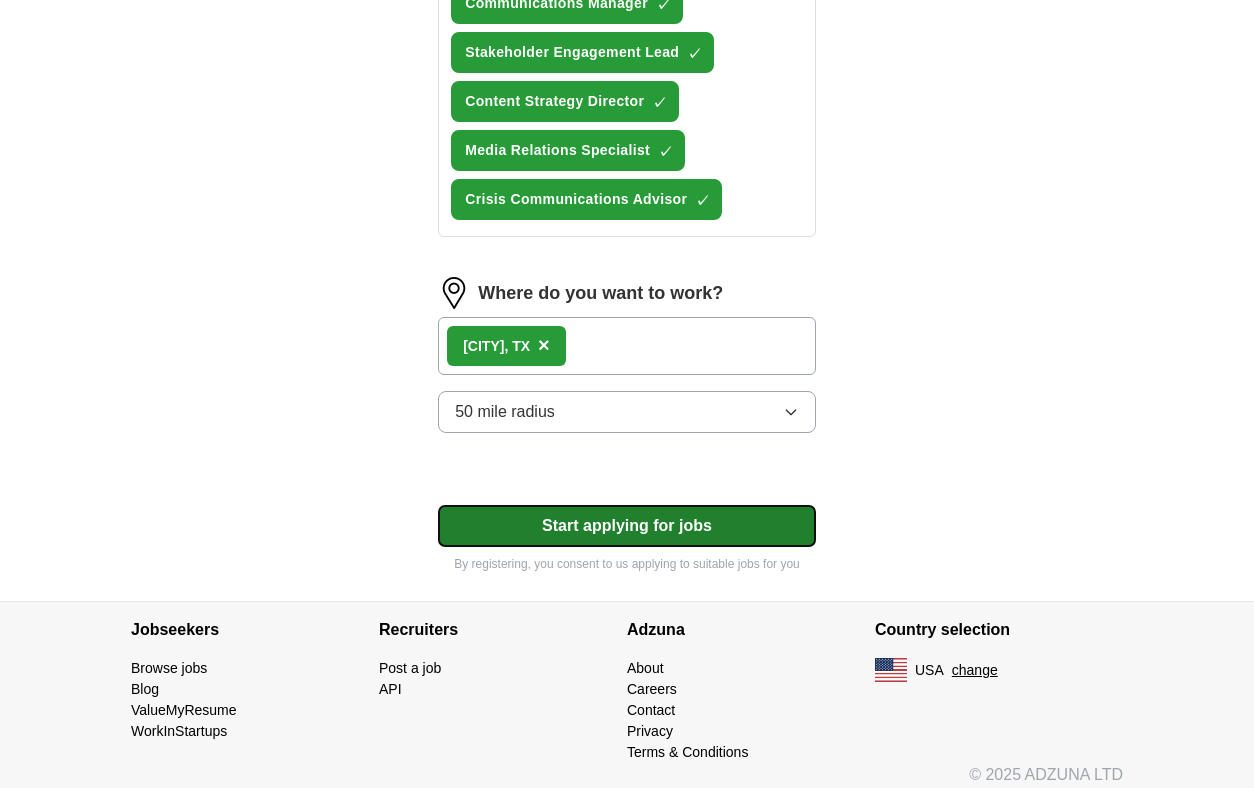 click on "Start applying for jobs" at bounding box center [627, 526] 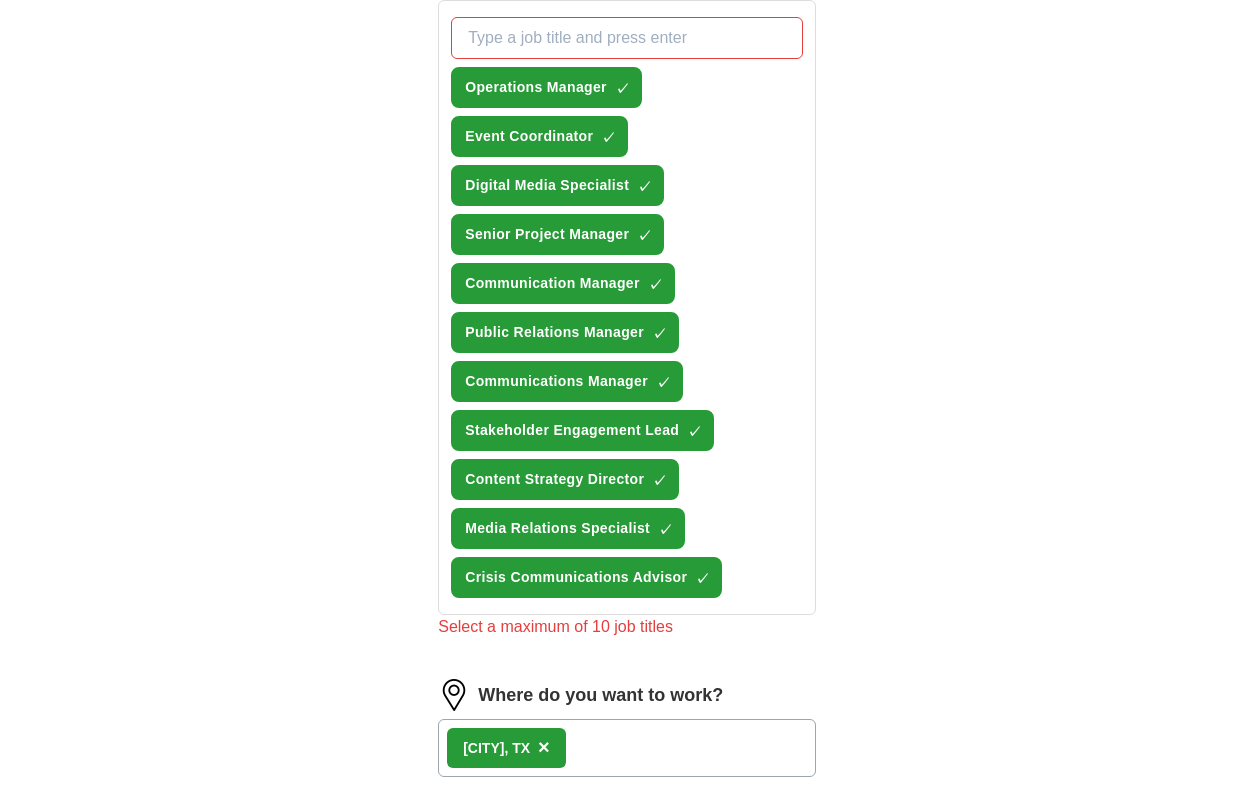 scroll, scrollTop: 752, scrollLeft: 0, axis: vertical 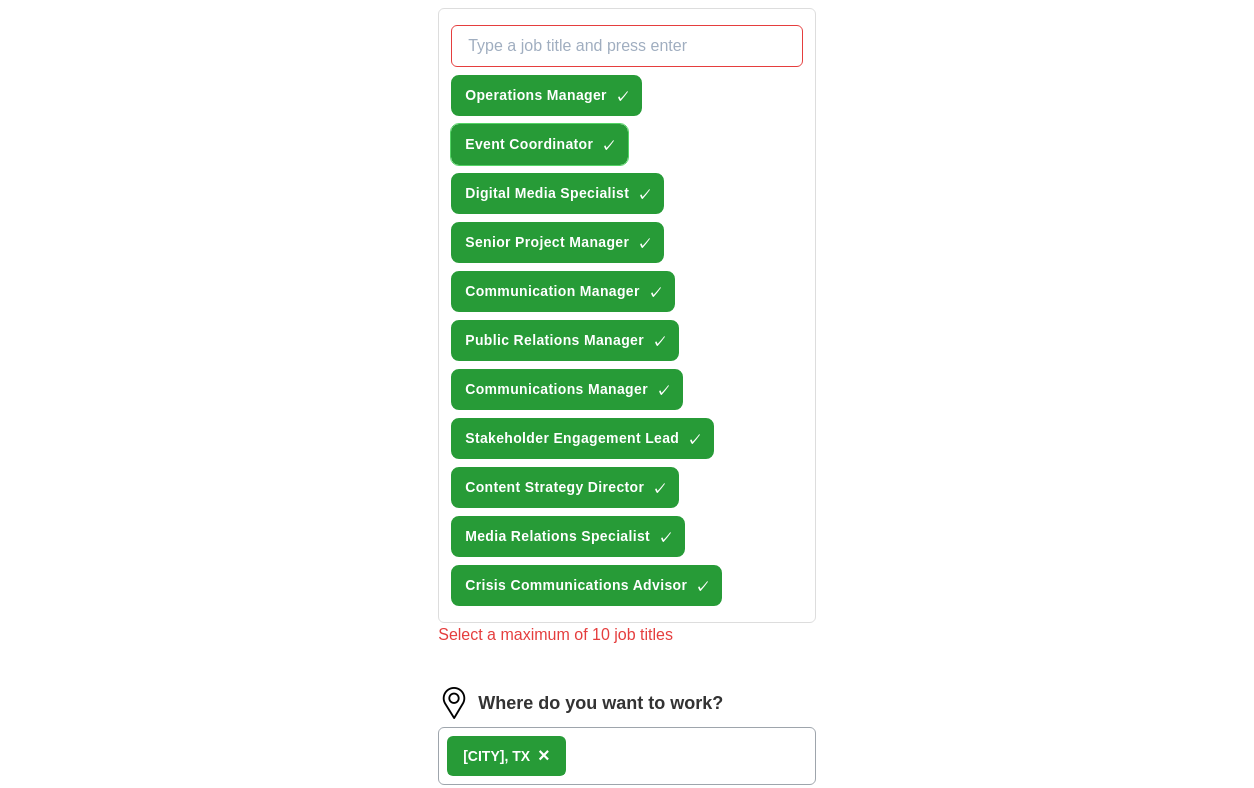 click on "×" at bounding box center (0, 0) 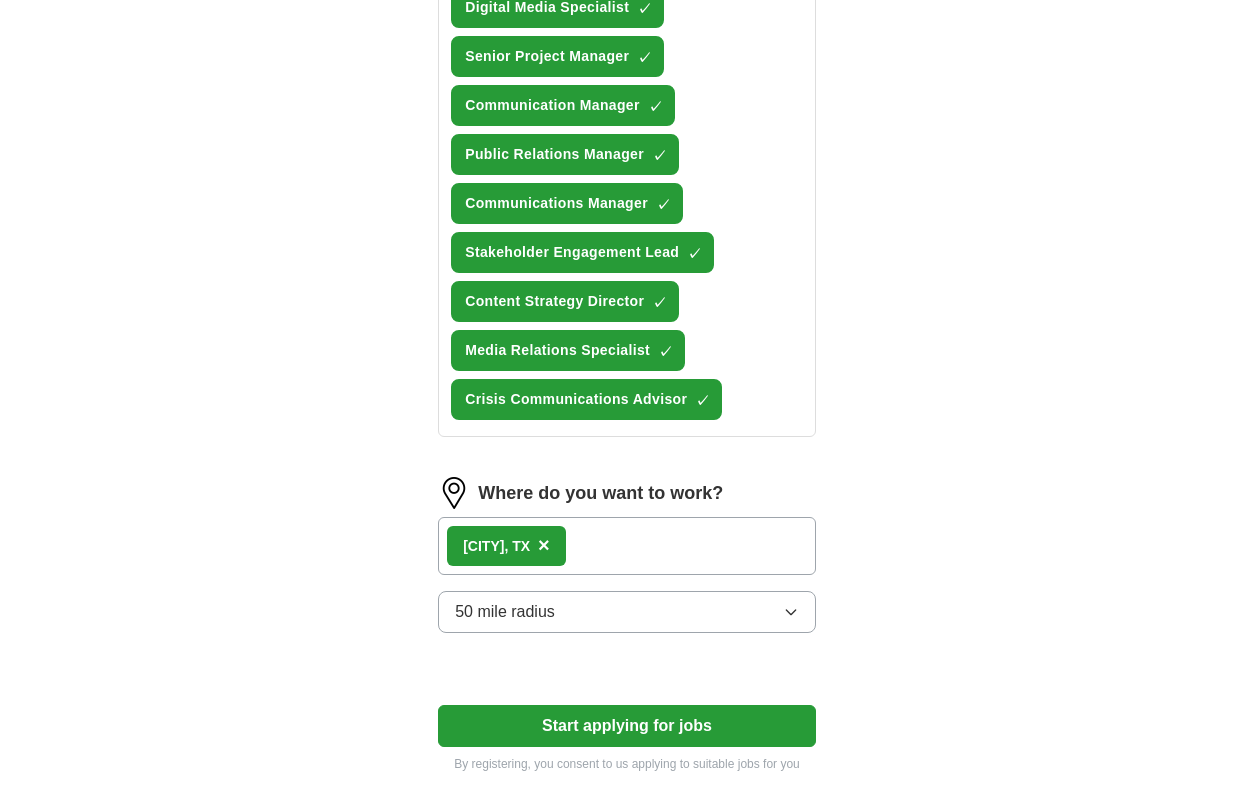 scroll, scrollTop: 1174, scrollLeft: 0, axis: vertical 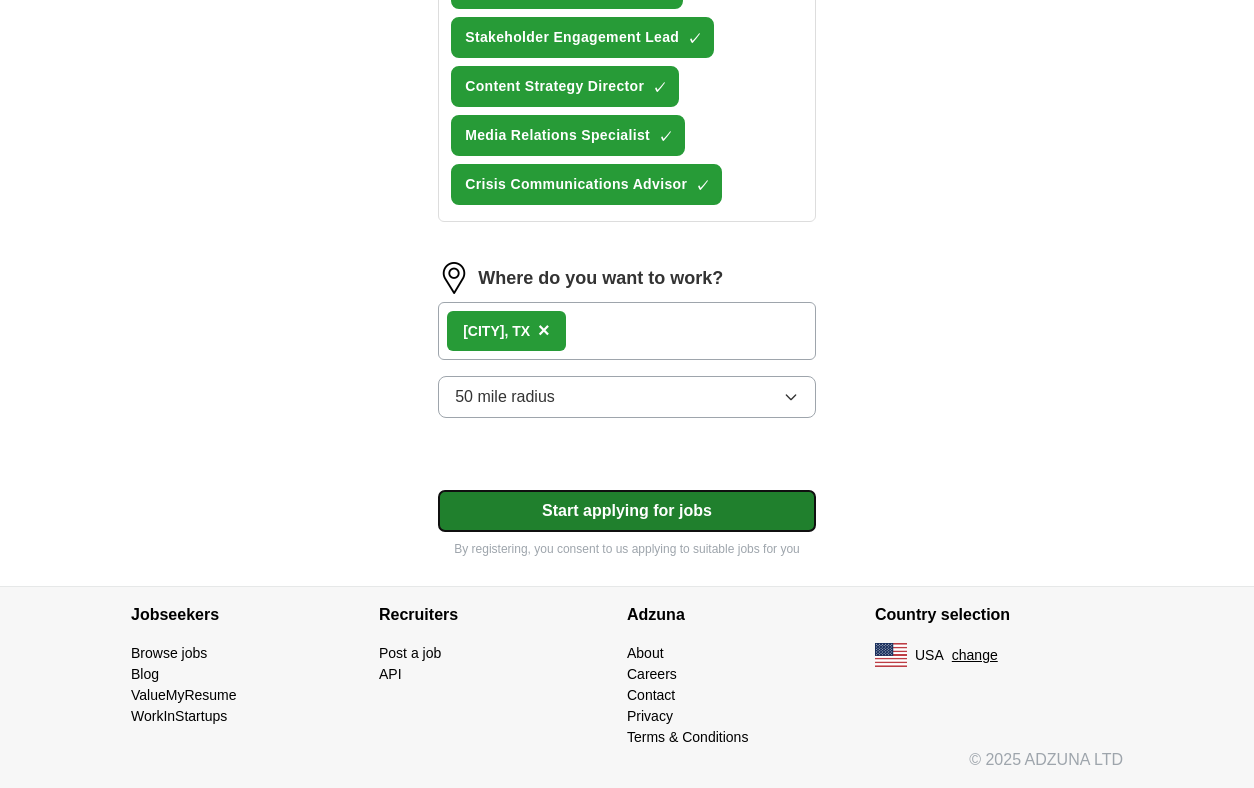 click on "Start applying for jobs" at bounding box center [627, 511] 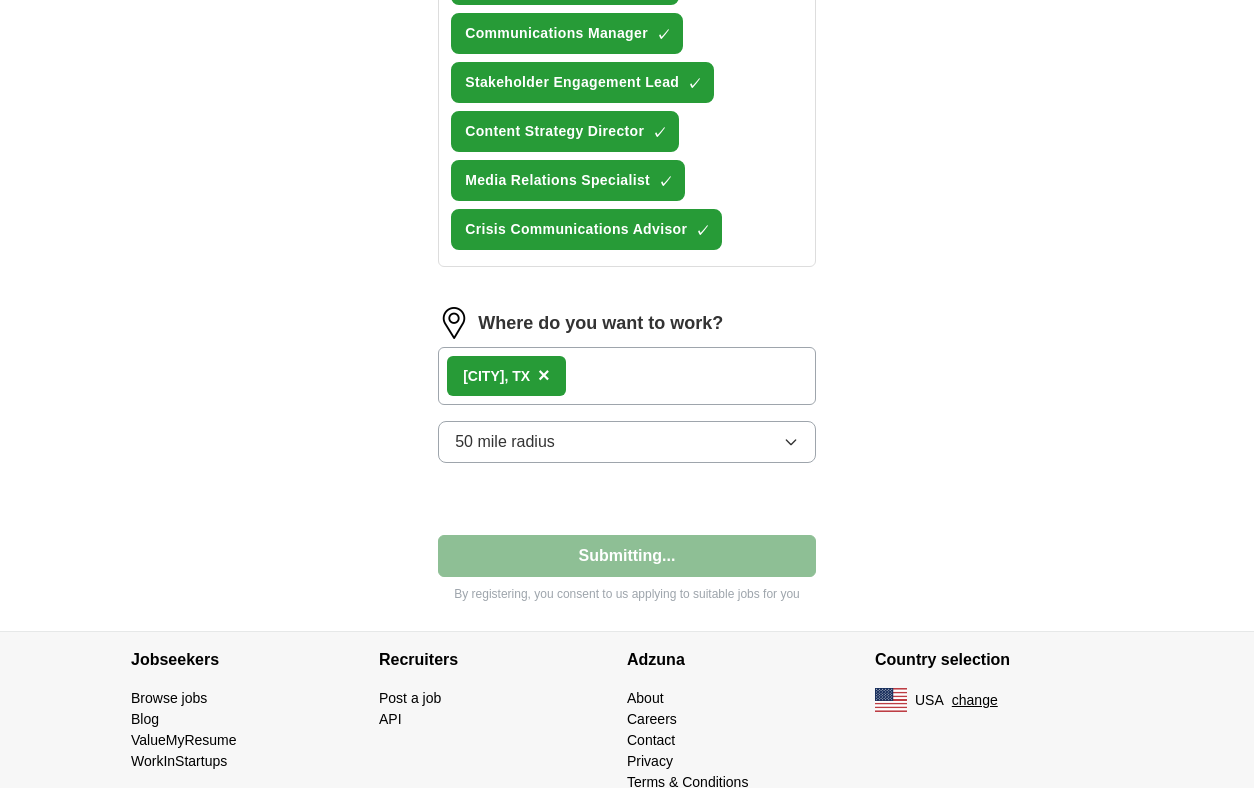 select on "**" 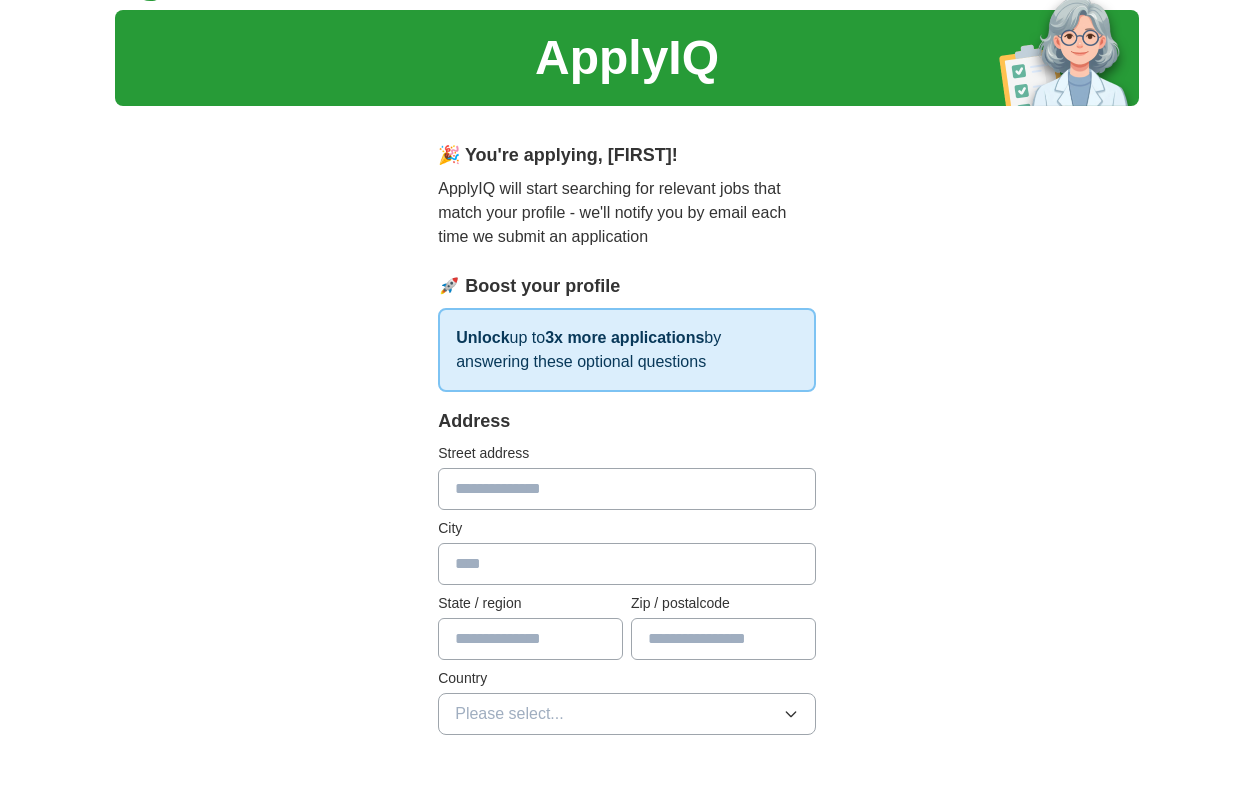 scroll, scrollTop: 67, scrollLeft: 0, axis: vertical 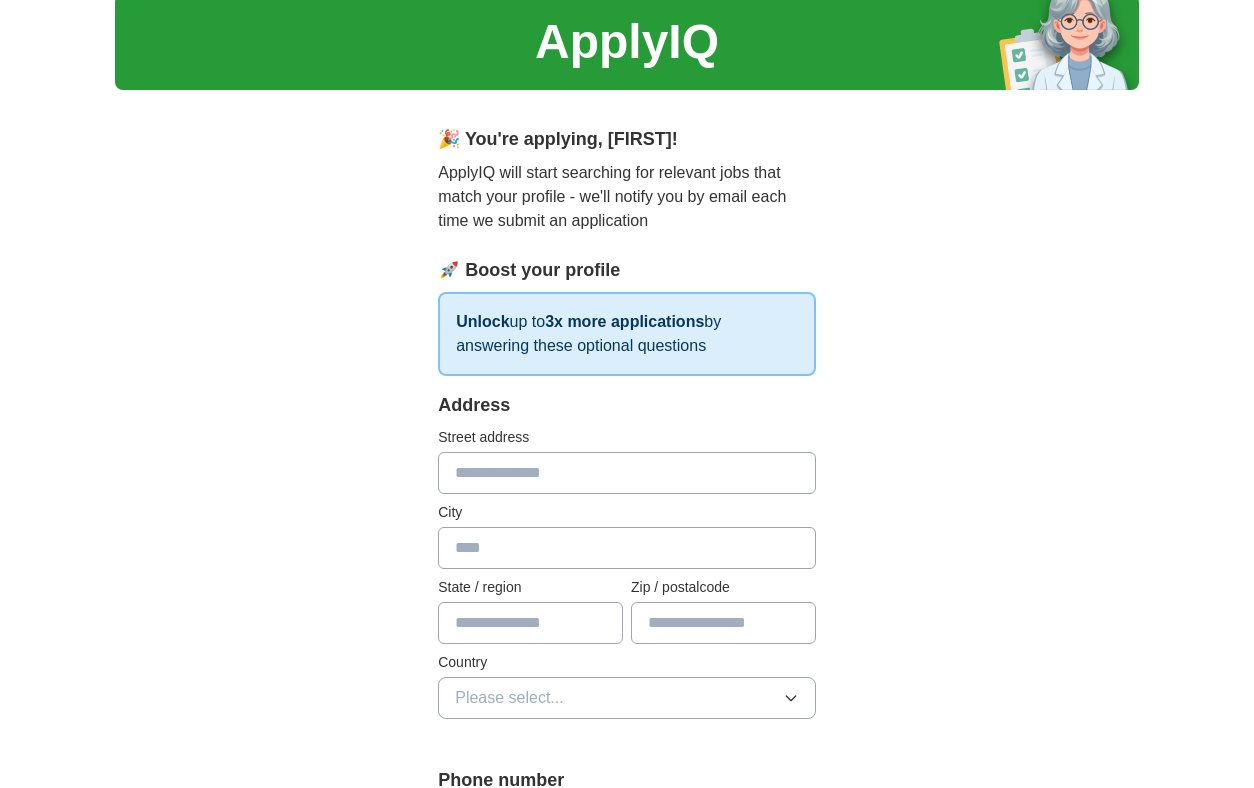 click at bounding box center [627, 473] 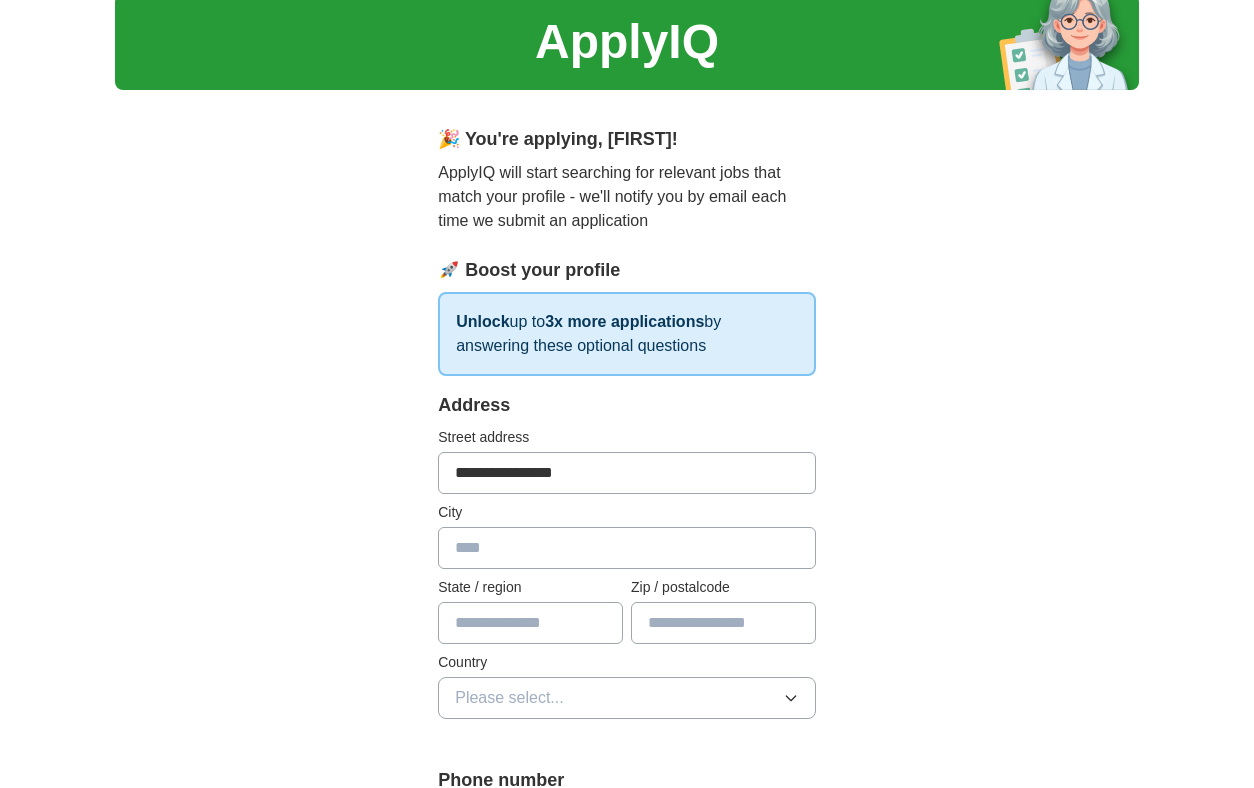 type on "*******" 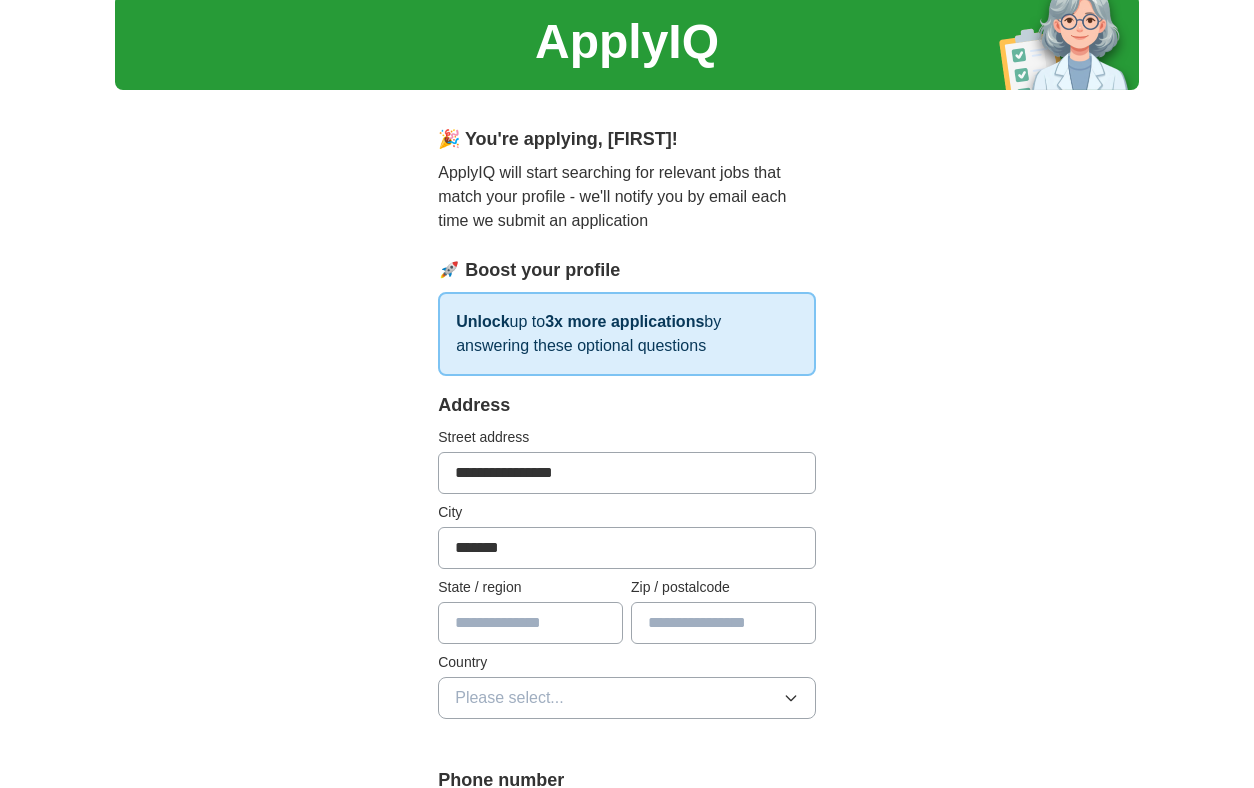 type on "**" 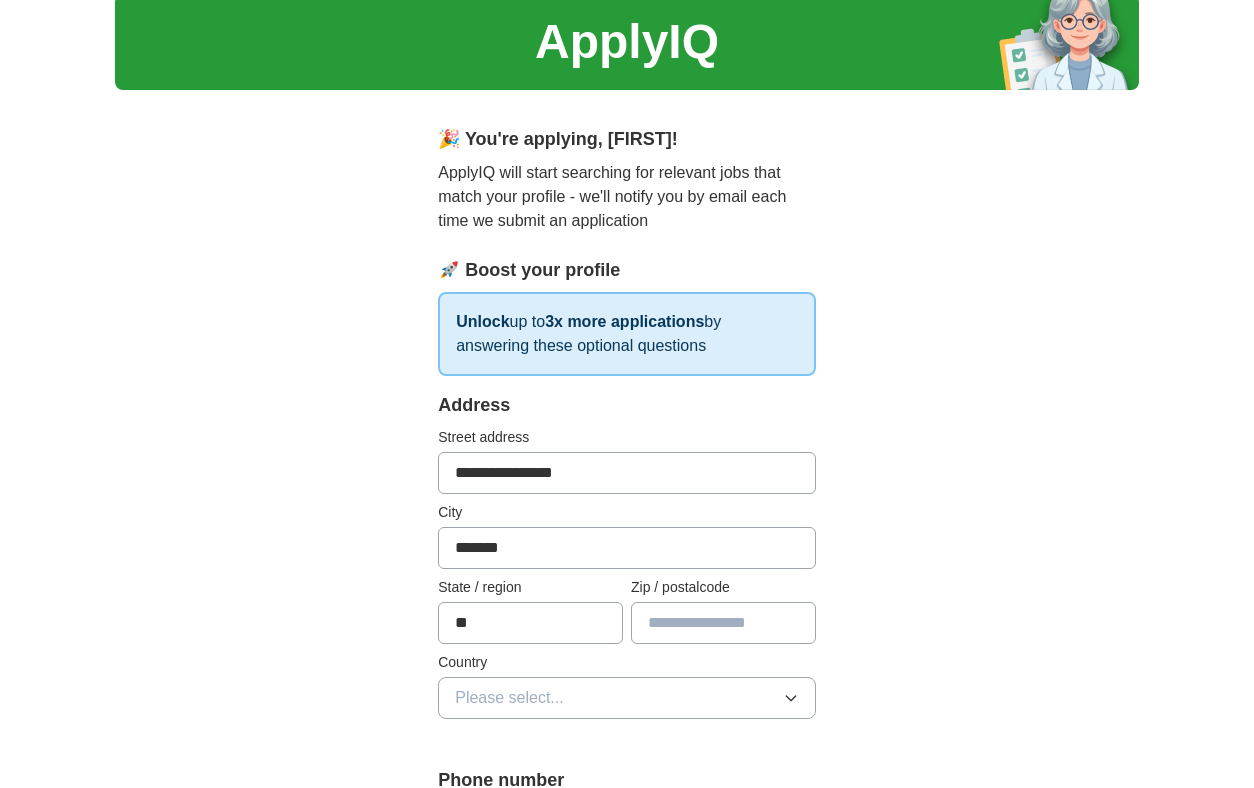 type on "*****" 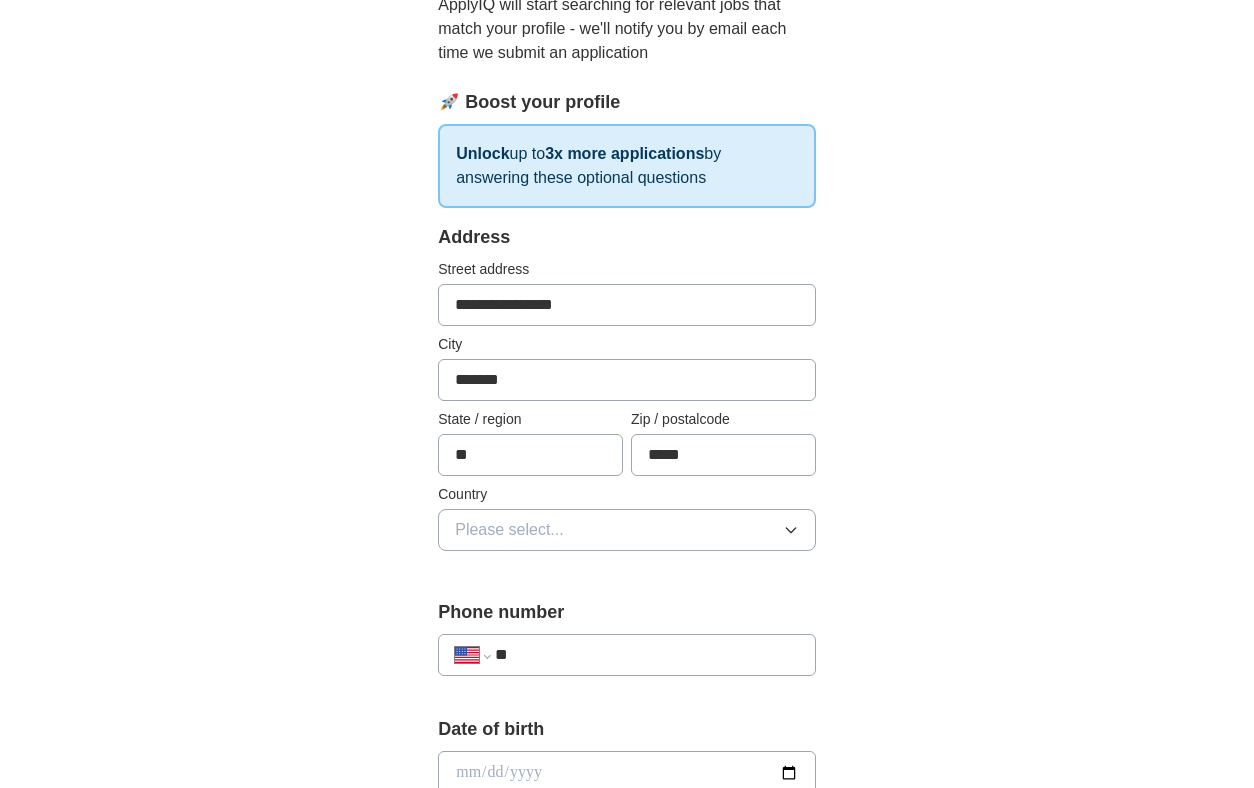 scroll, scrollTop: 326, scrollLeft: 0, axis: vertical 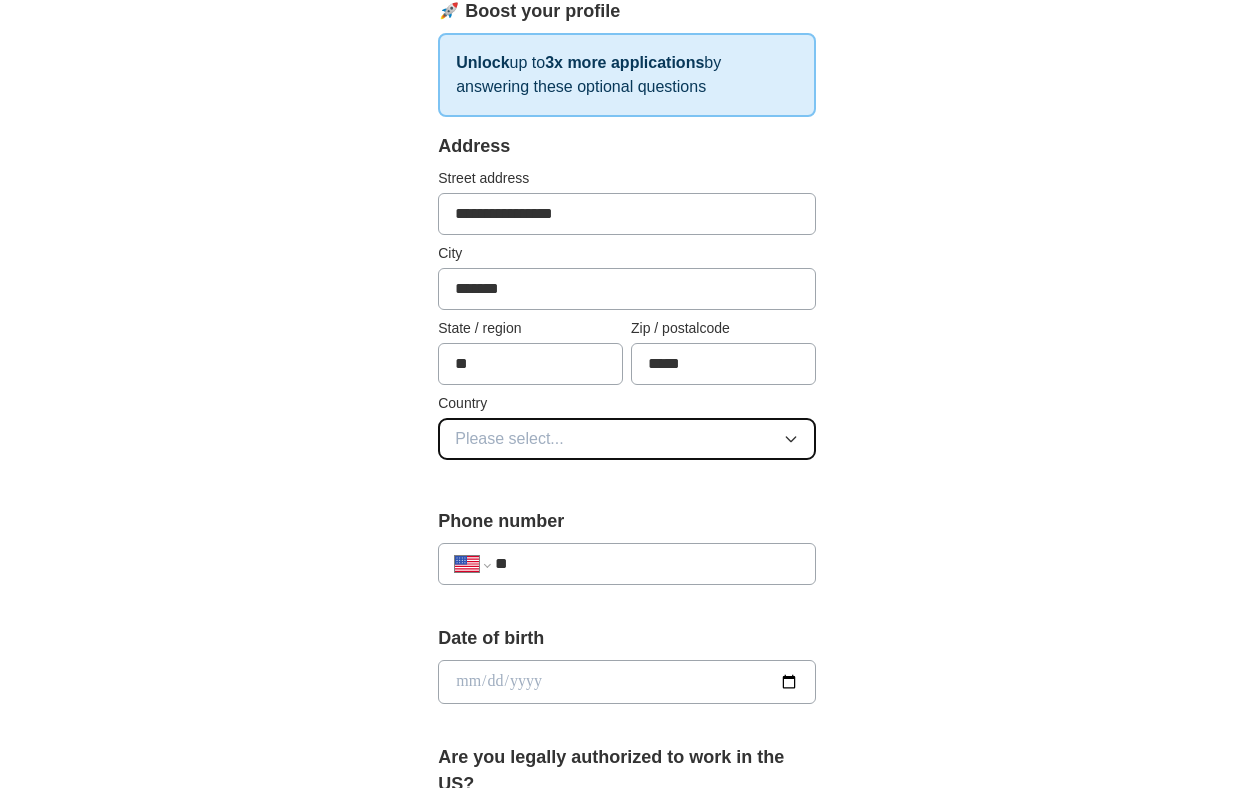 click on "Please select..." at bounding box center (627, 439) 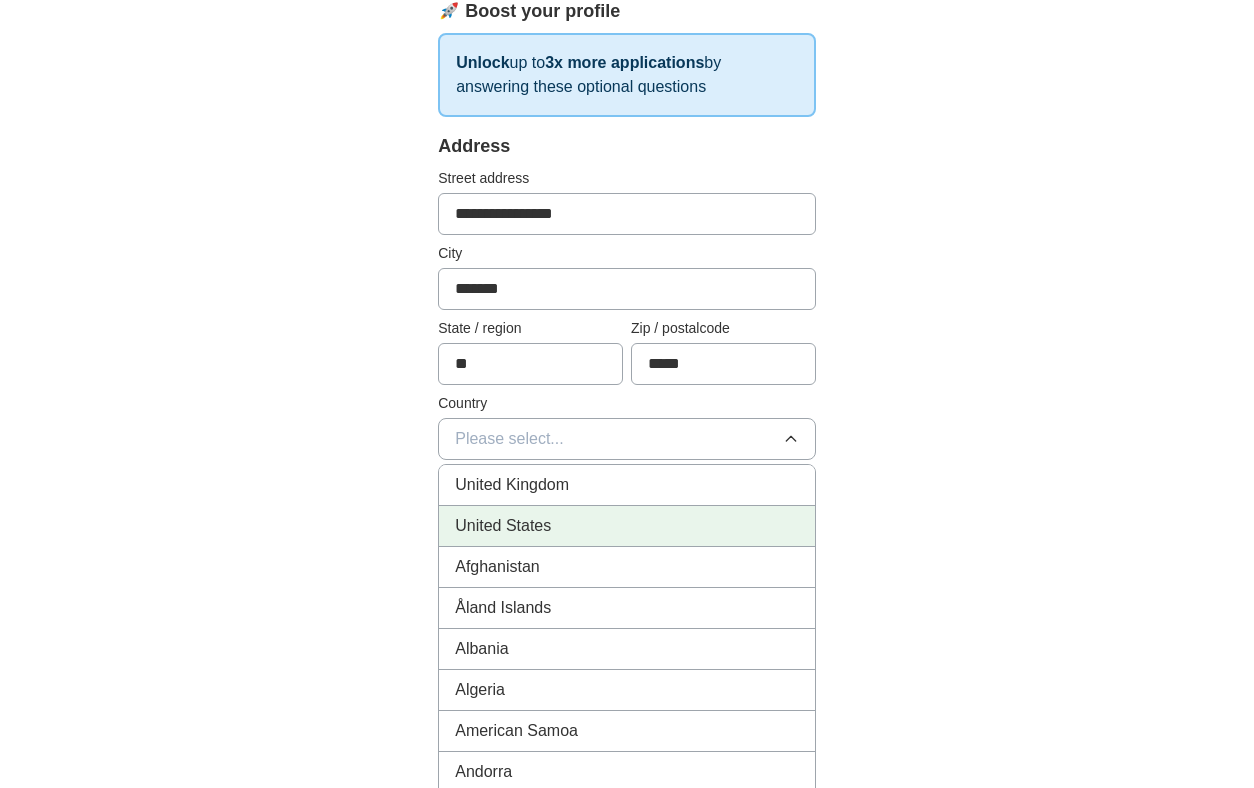 click on "United States" at bounding box center [627, 526] 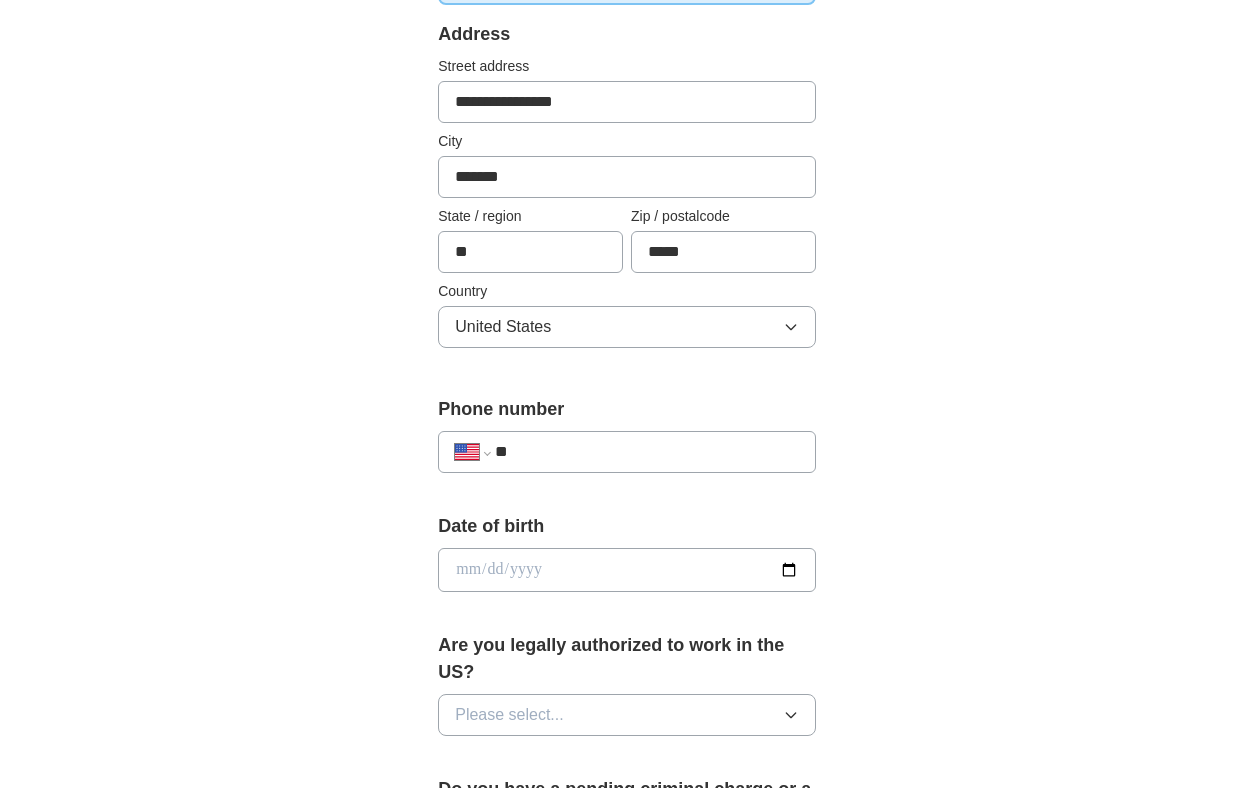 scroll, scrollTop: 439, scrollLeft: 0, axis: vertical 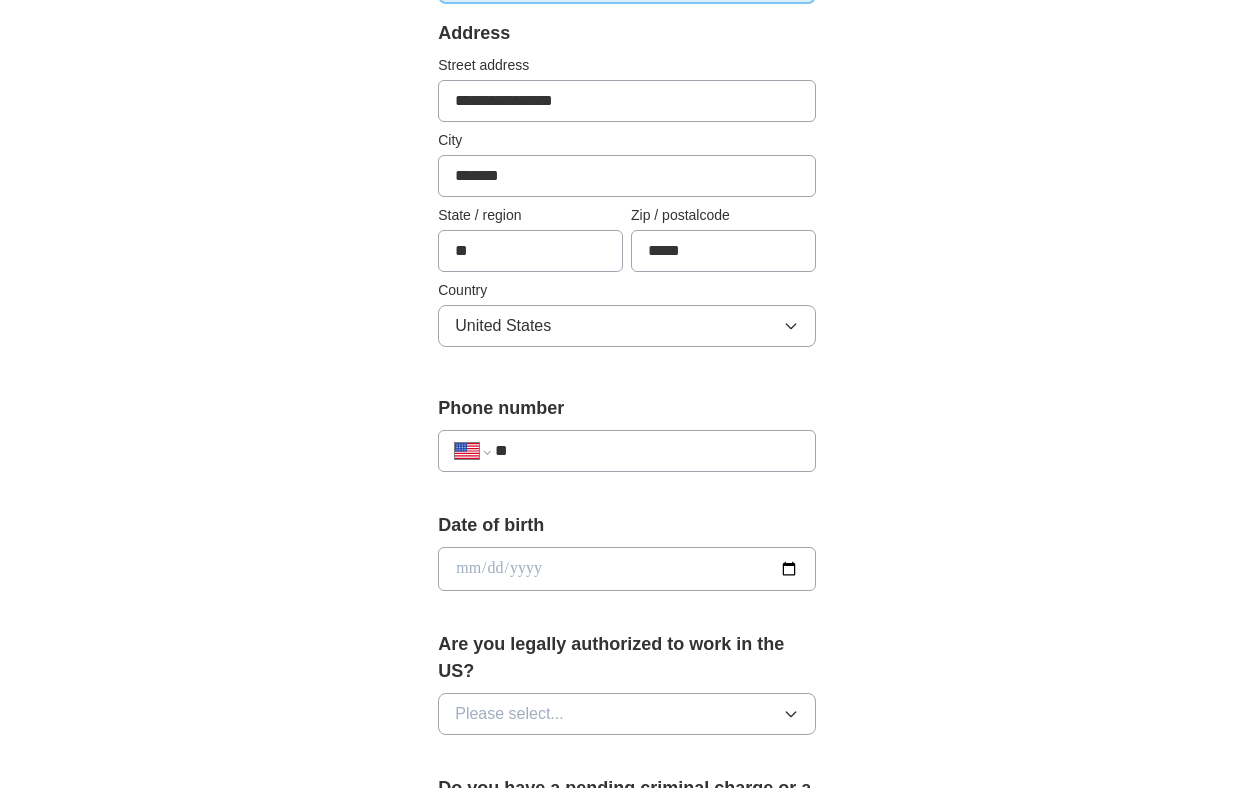 click on "**" at bounding box center (647, 451) 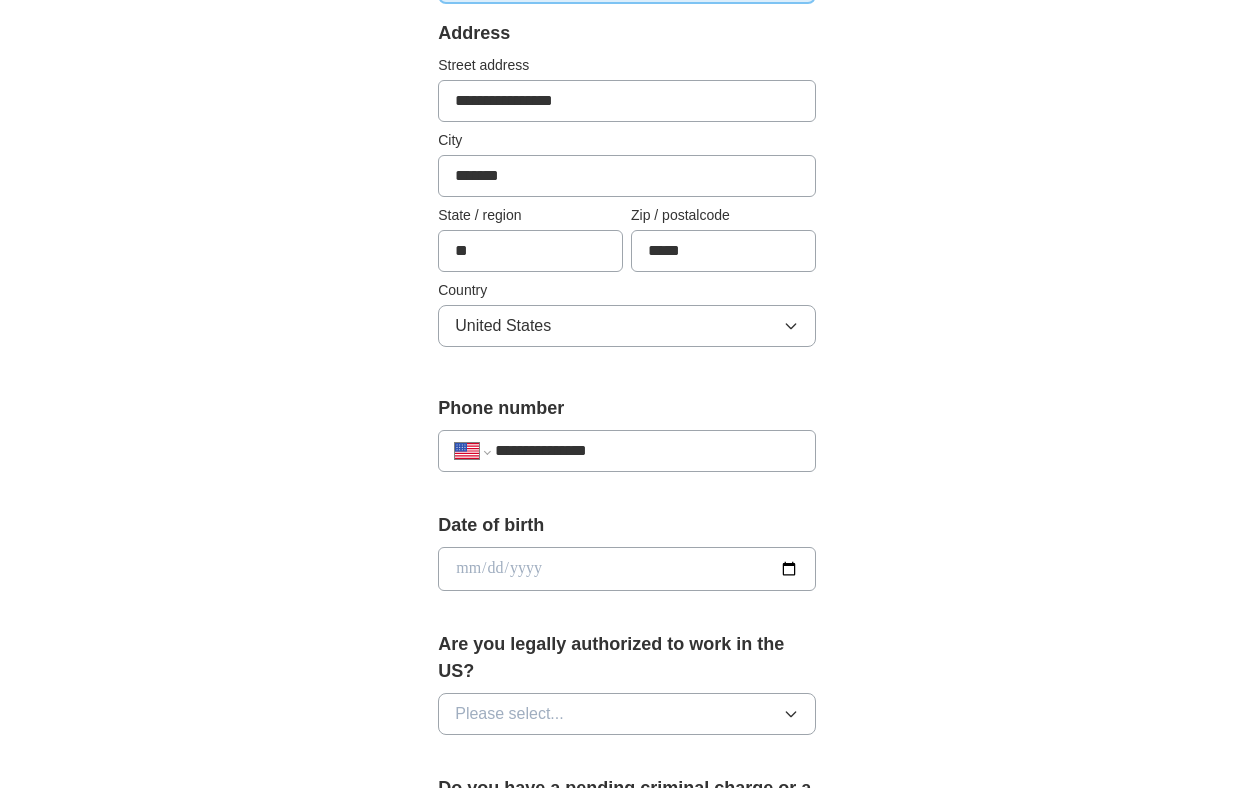 type on "**********" 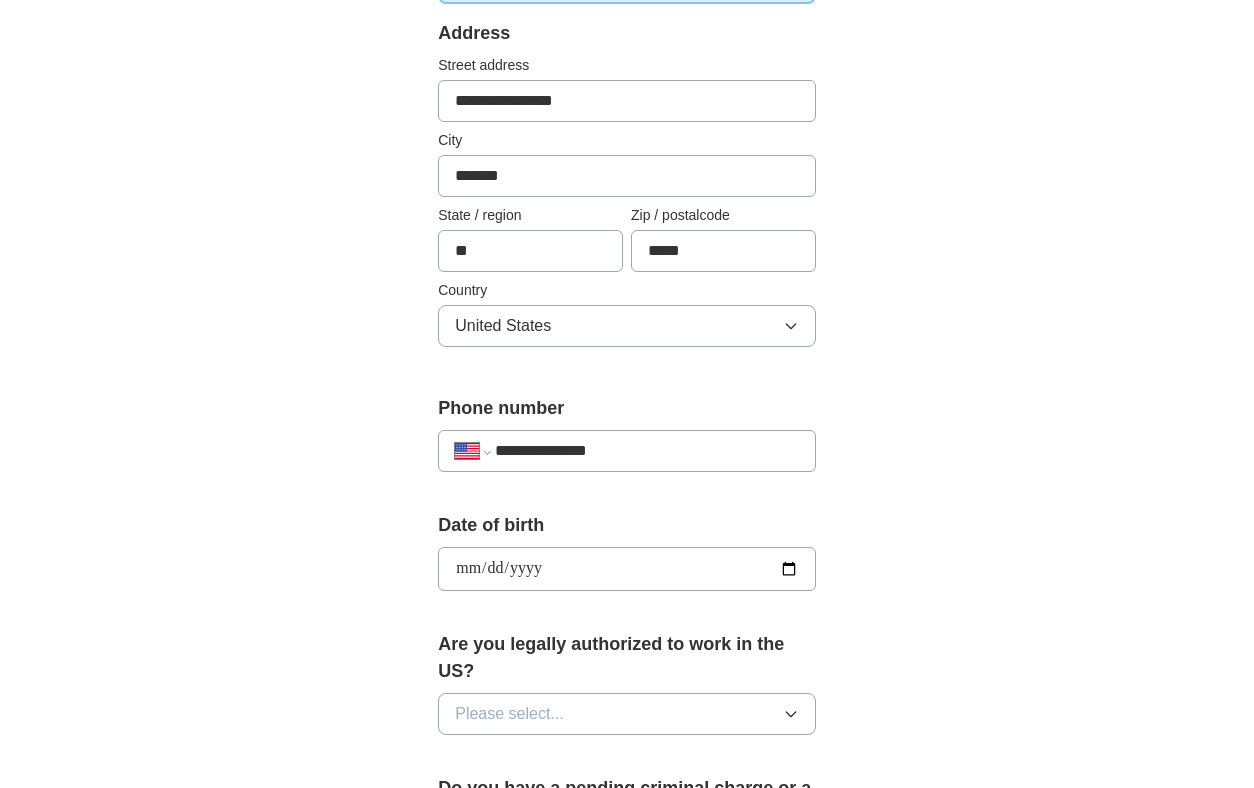 type on "**********" 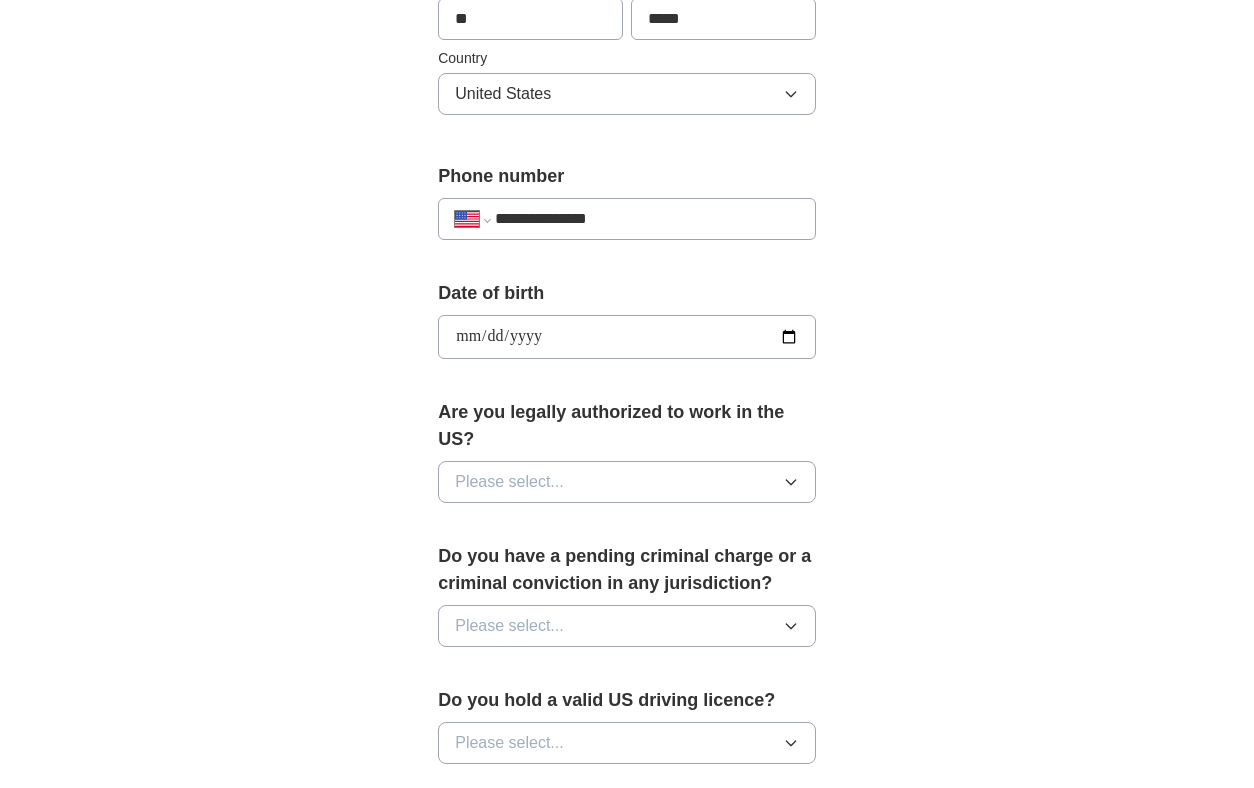 scroll, scrollTop: 672, scrollLeft: 0, axis: vertical 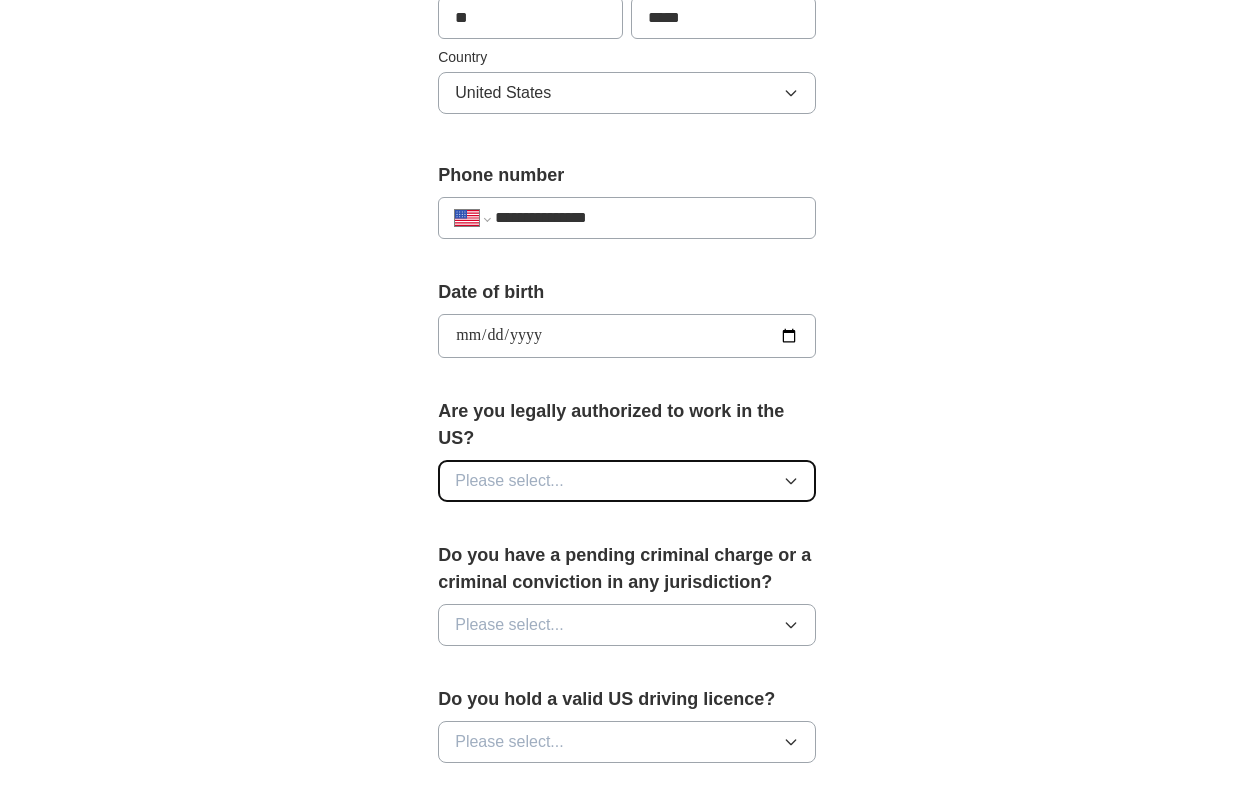 click on "Please select..." at bounding box center (627, 481) 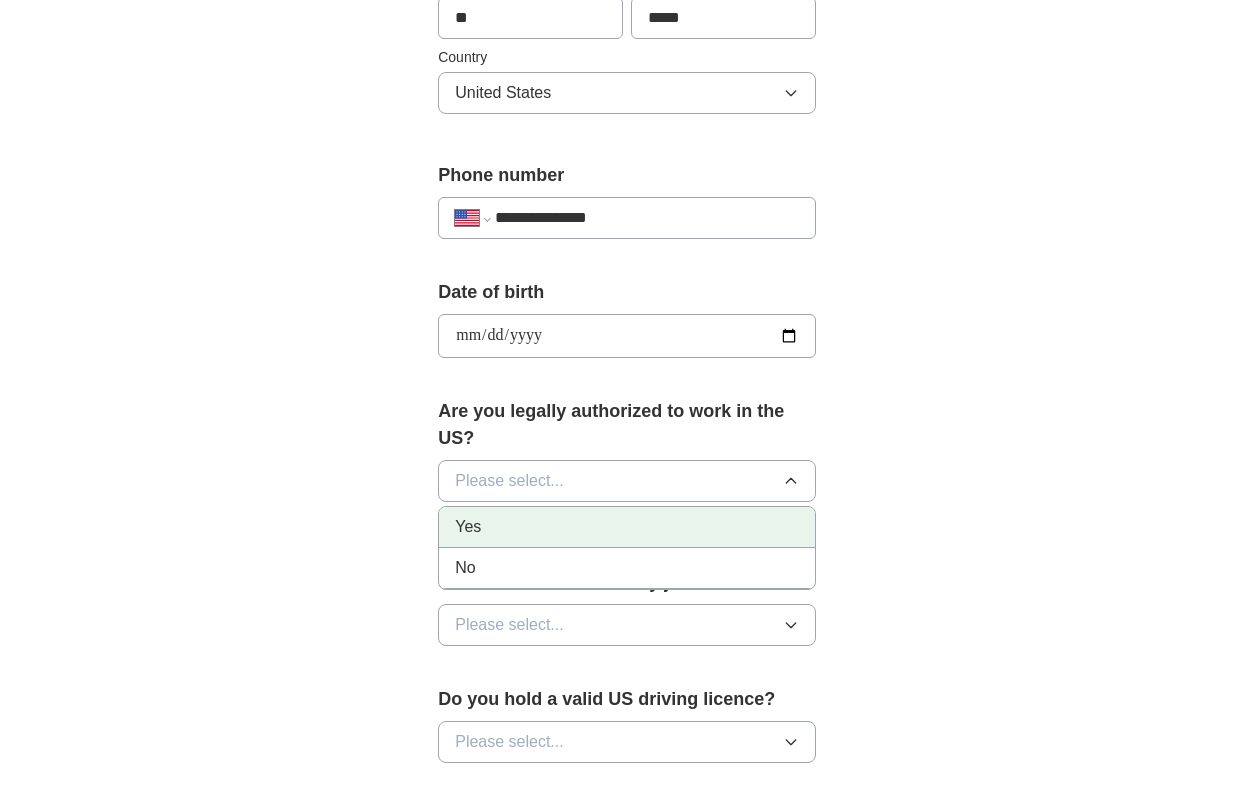 click on "Yes" at bounding box center (627, 527) 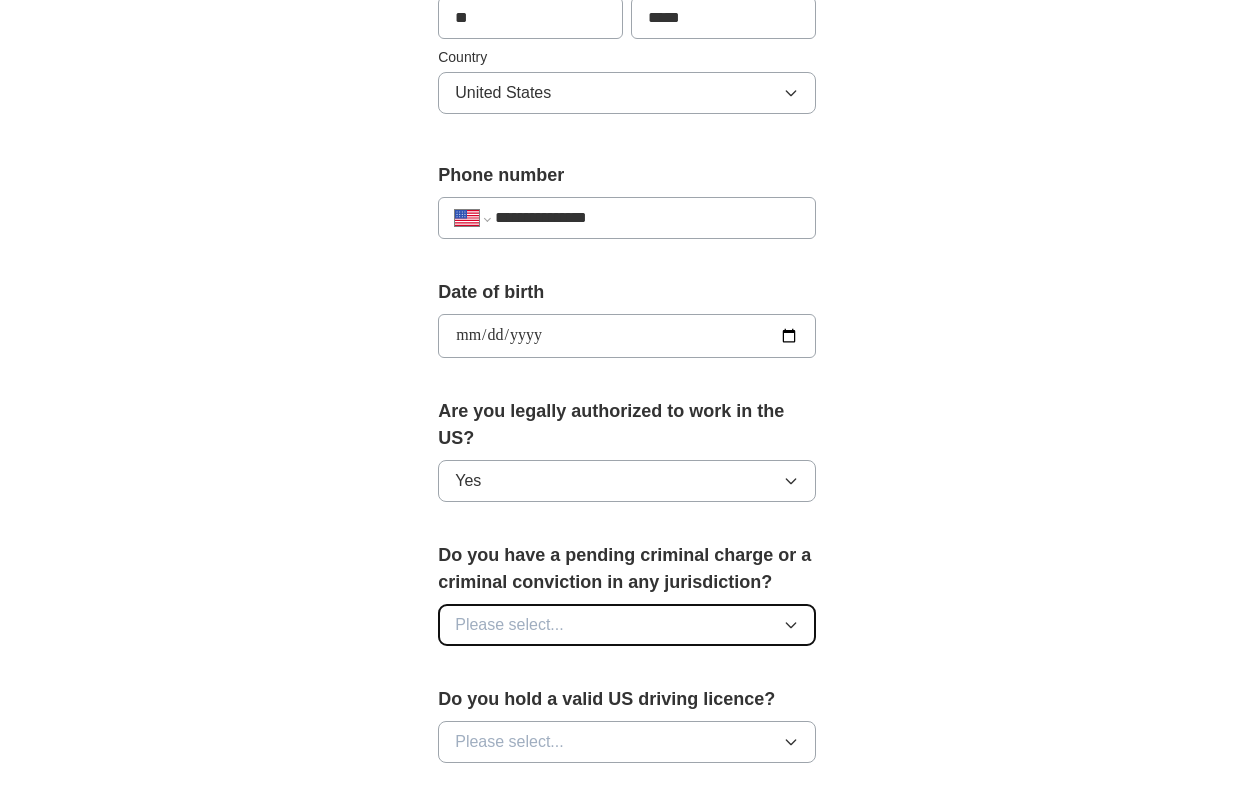 click on "Please select..." at bounding box center [627, 625] 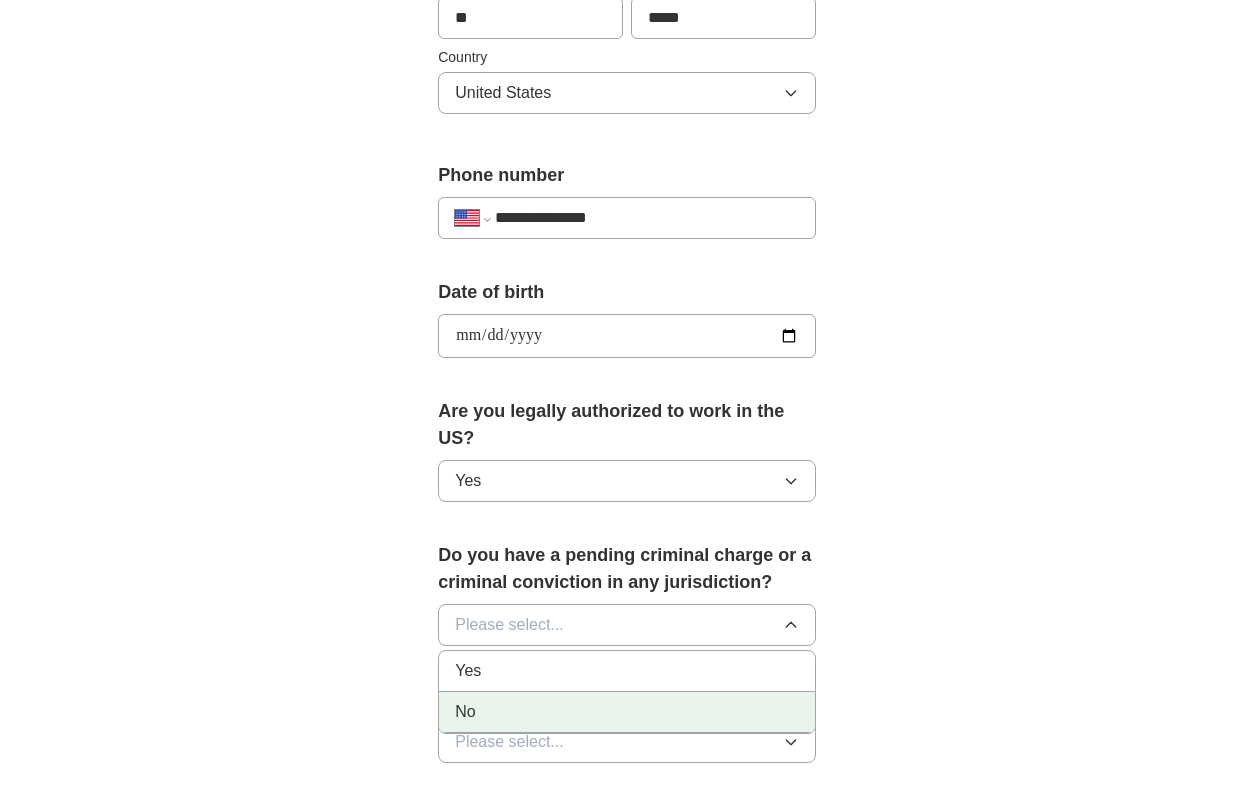 click on "No" at bounding box center [627, 712] 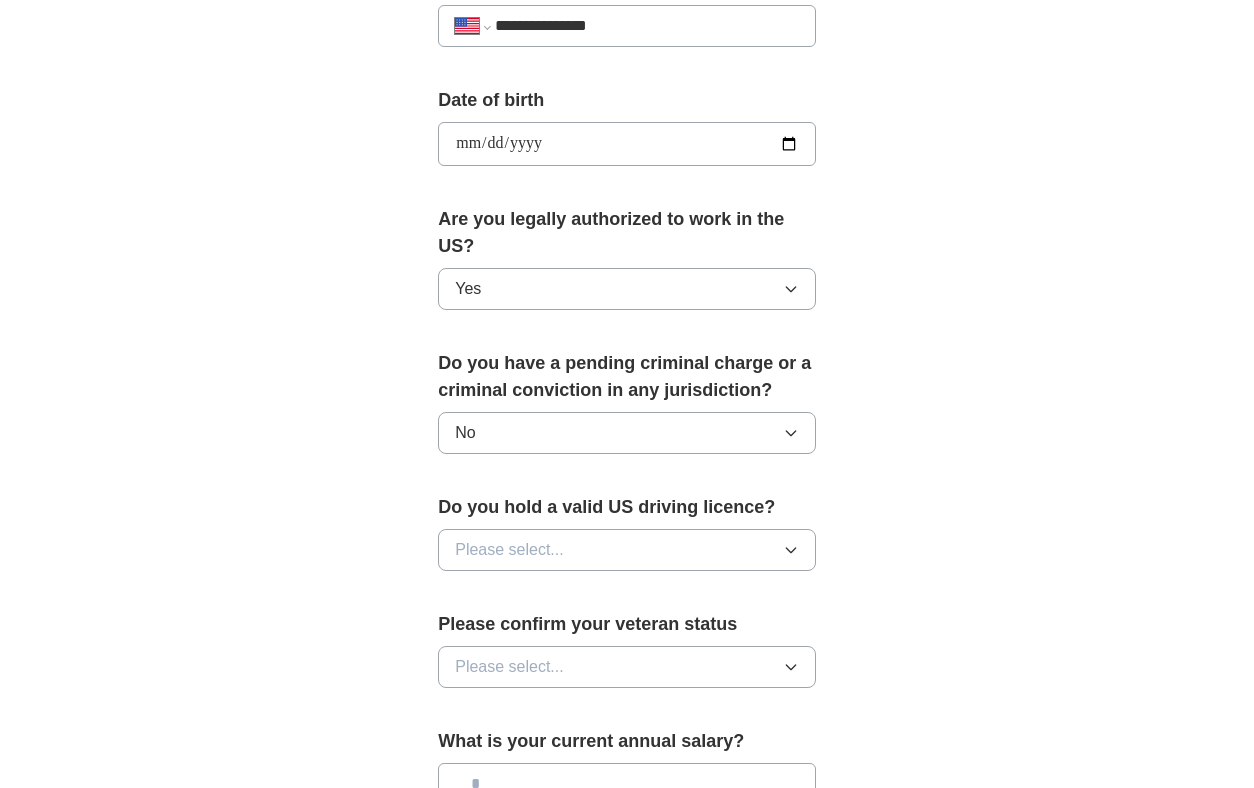 scroll, scrollTop: 871, scrollLeft: 0, axis: vertical 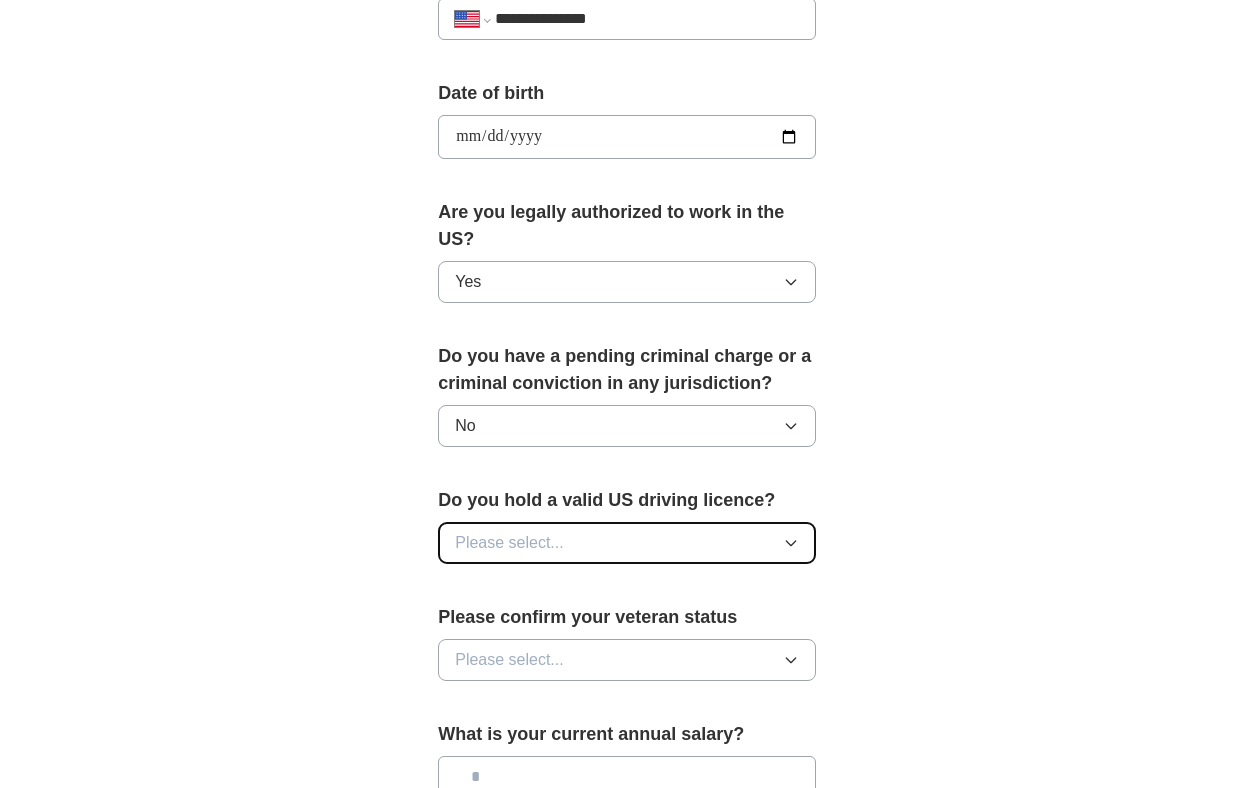 click on "Please select..." at bounding box center (627, 543) 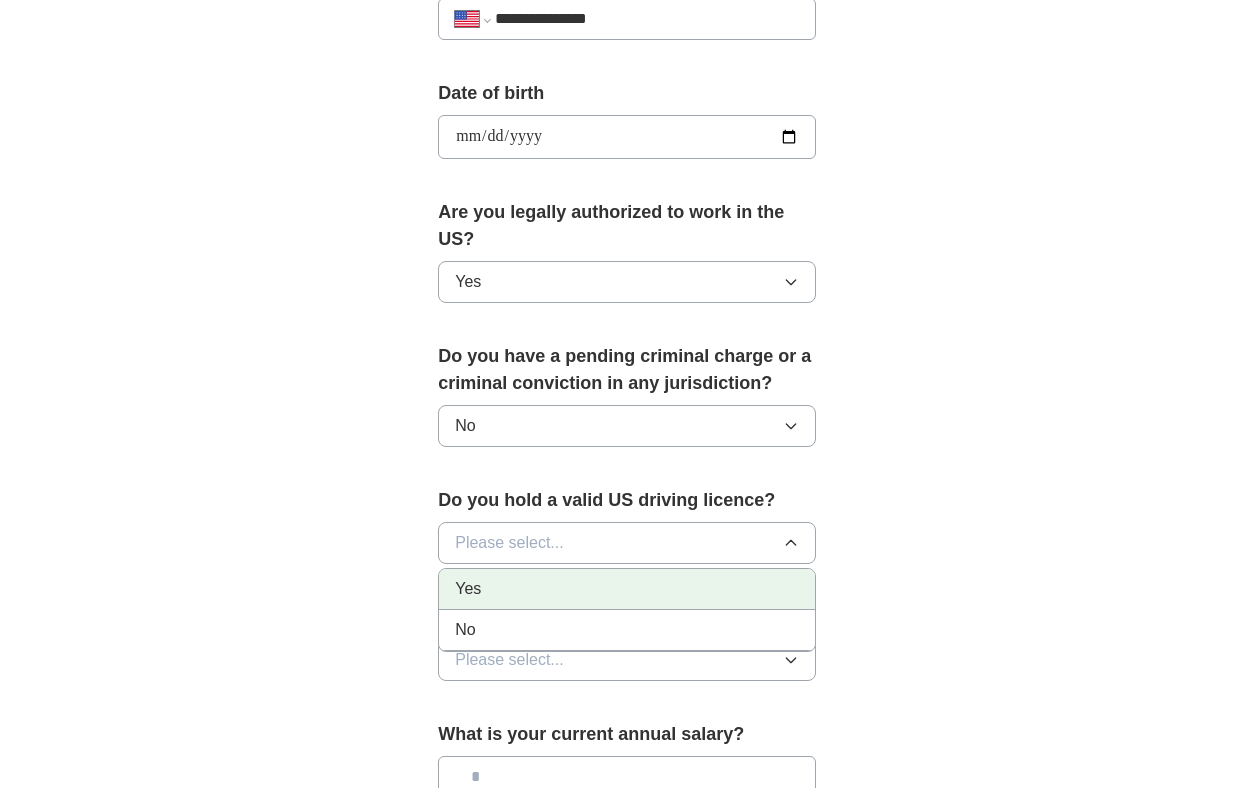 click on "Yes" at bounding box center (627, 589) 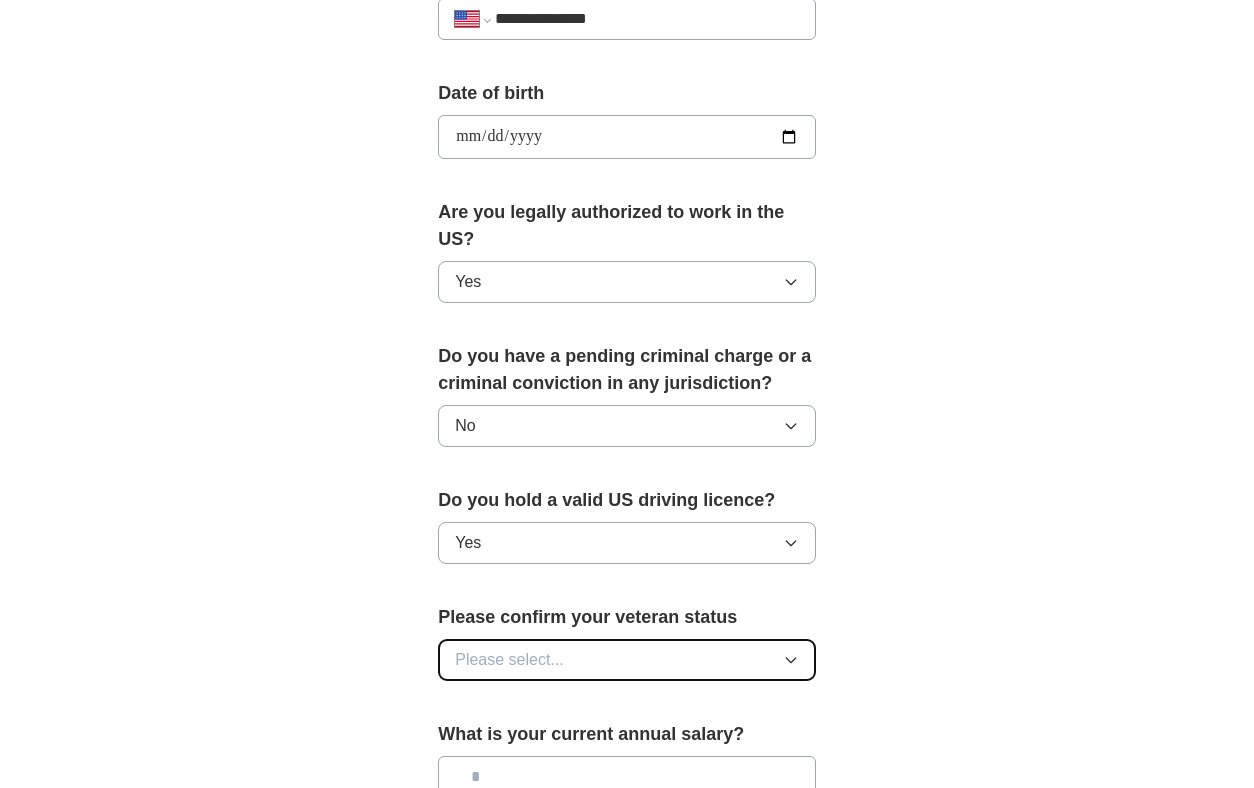 click on "Please select..." at bounding box center (627, 660) 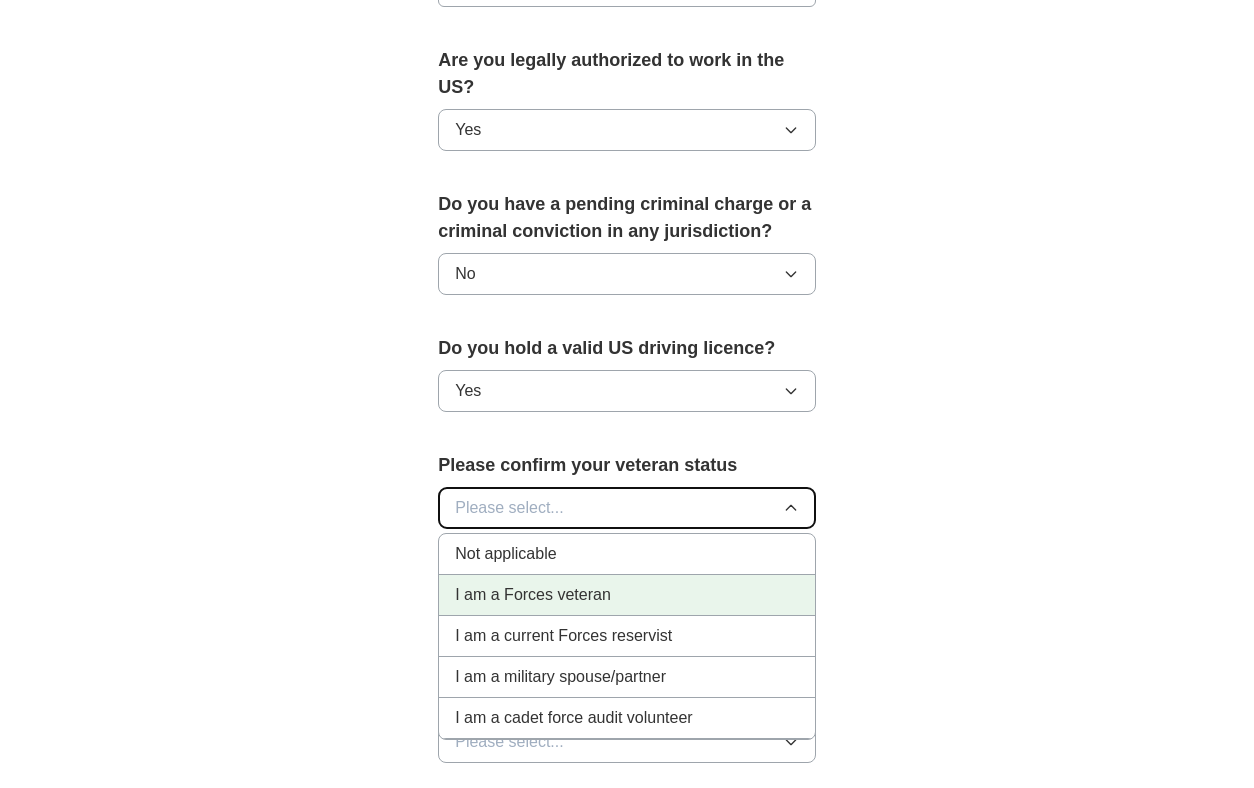 scroll, scrollTop: 1061, scrollLeft: 0, axis: vertical 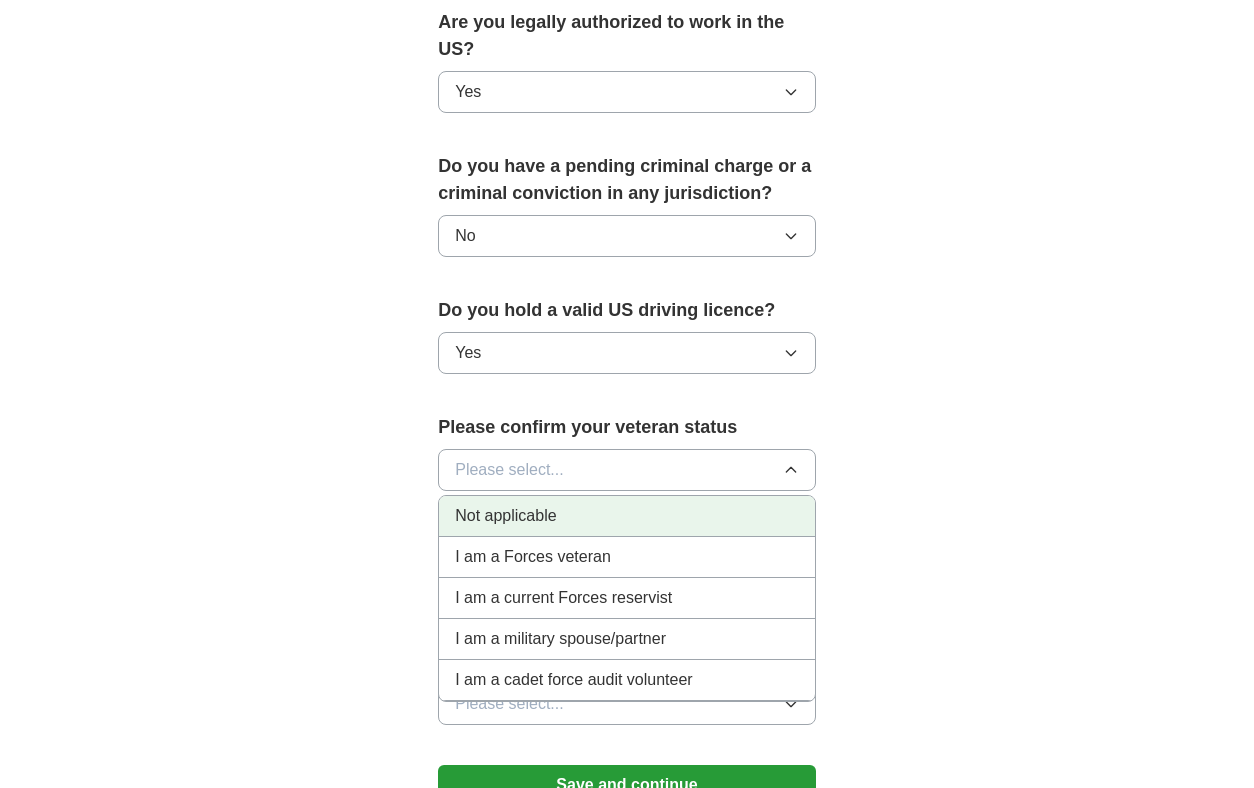 click on "Not applicable" at bounding box center (627, 516) 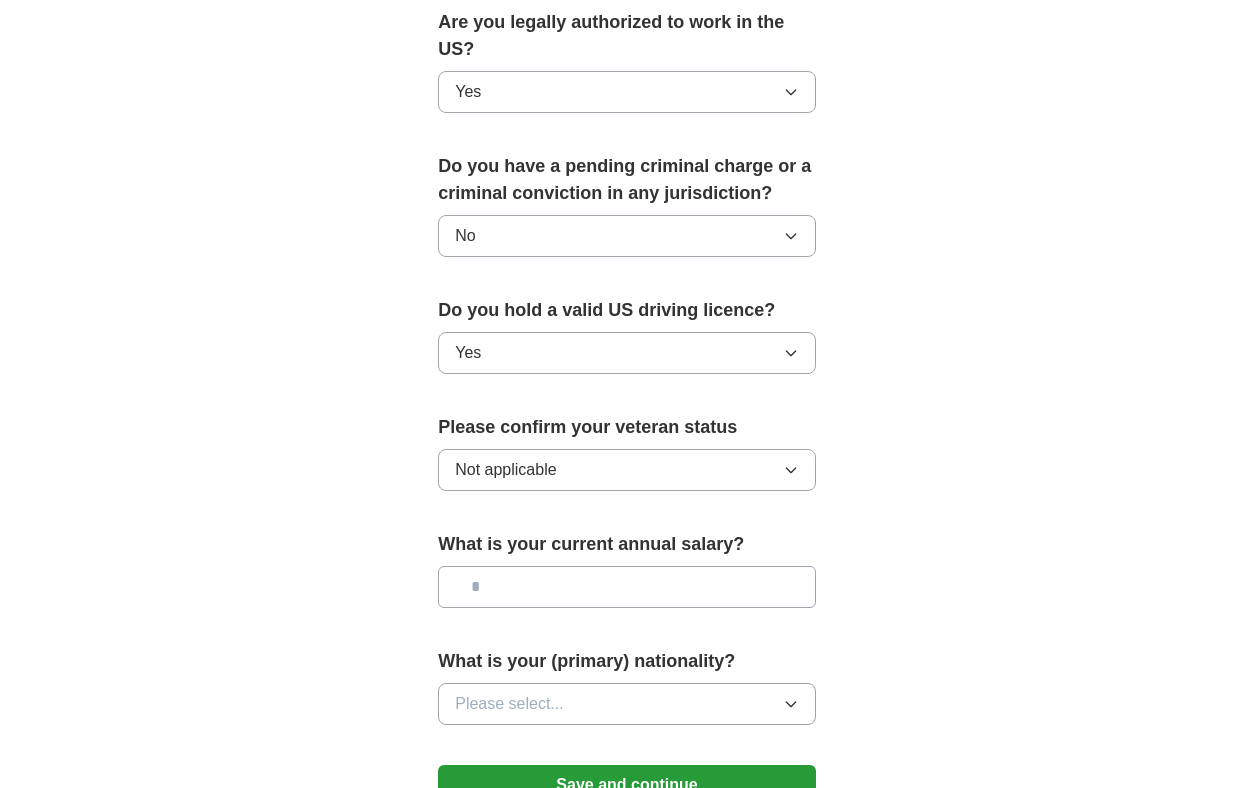click at bounding box center [627, 587] 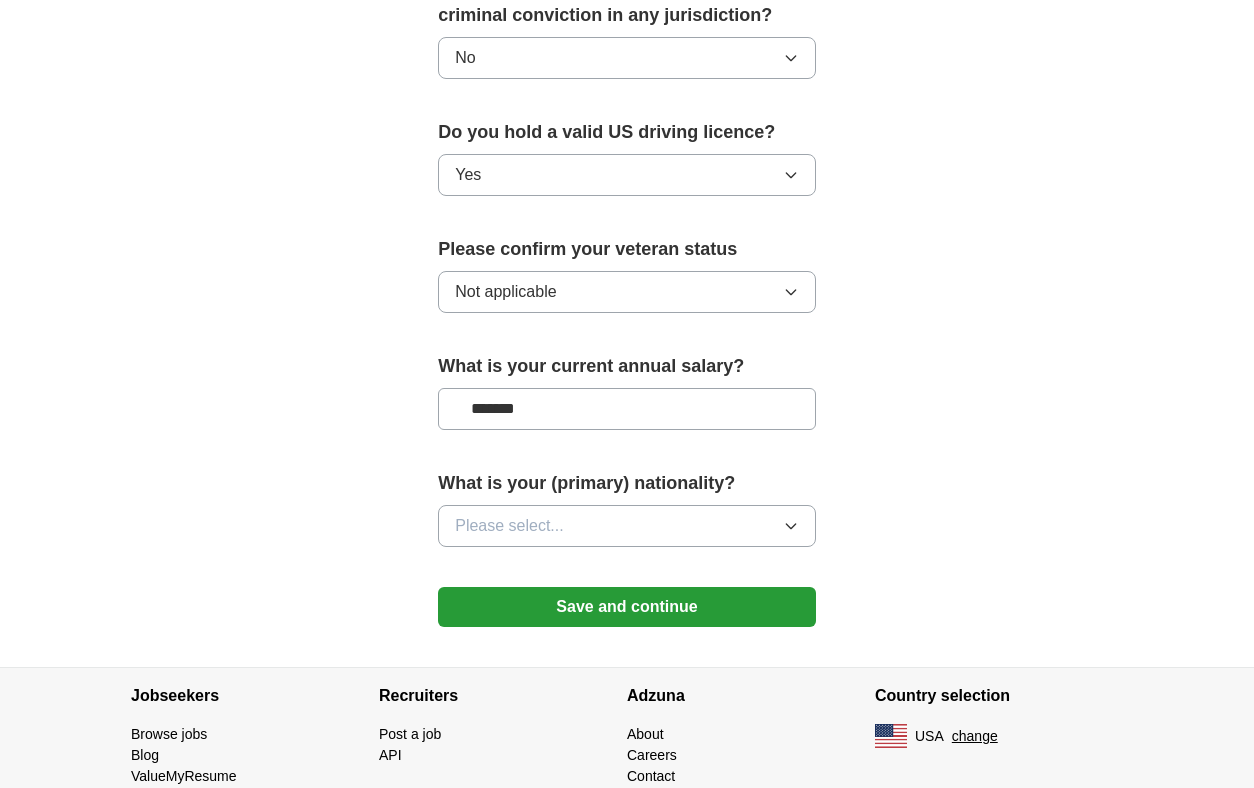 scroll, scrollTop: 1242, scrollLeft: 0, axis: vertical 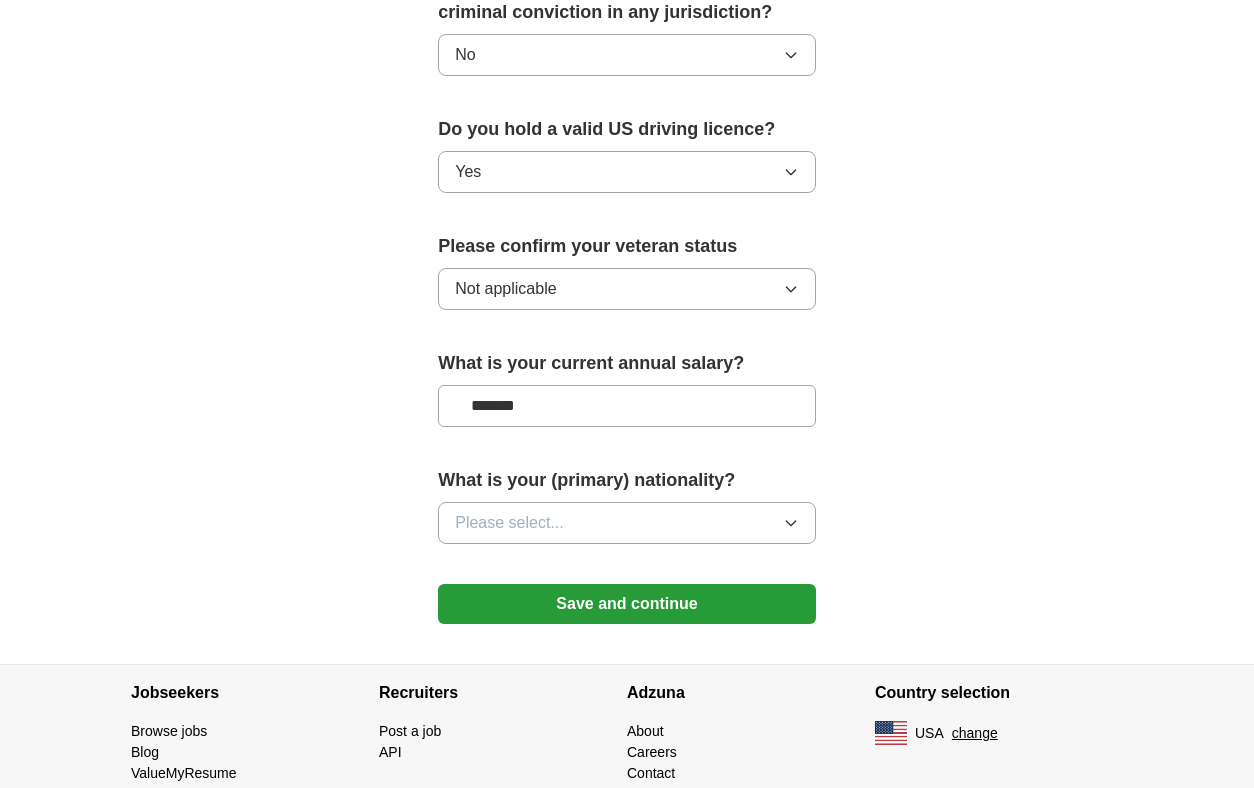 type on "*******" 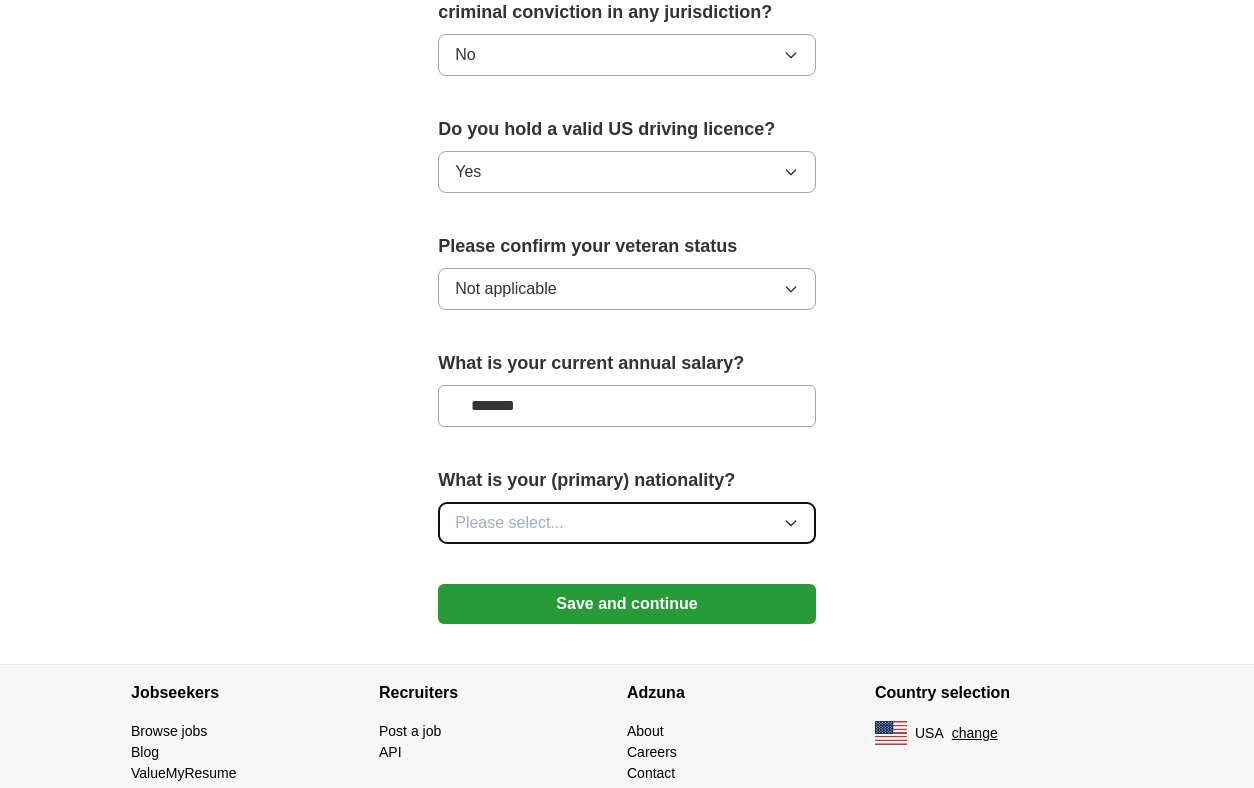 click on "Please select..." at bounding box center [627, 523] 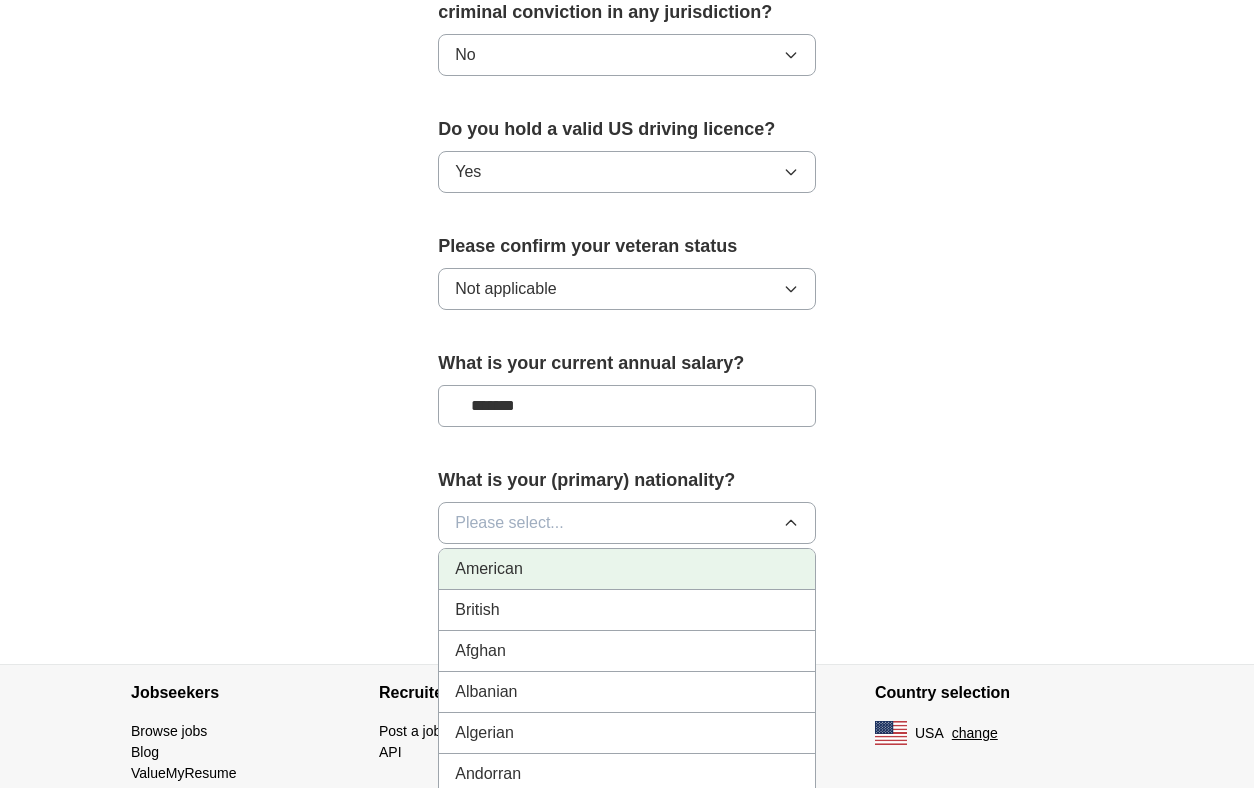 click on "American" at bounding box center [627, 569] 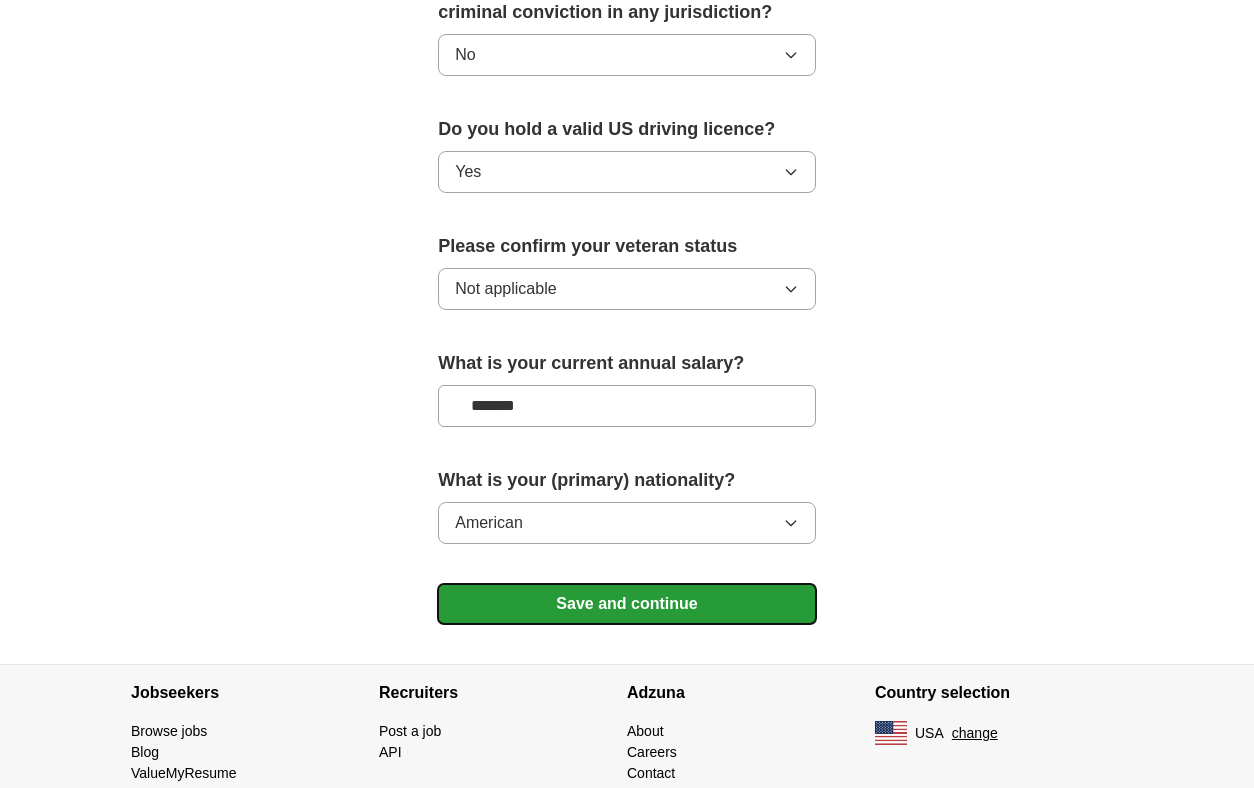 click on "Save and continue" at bounding box center [627, 604] 